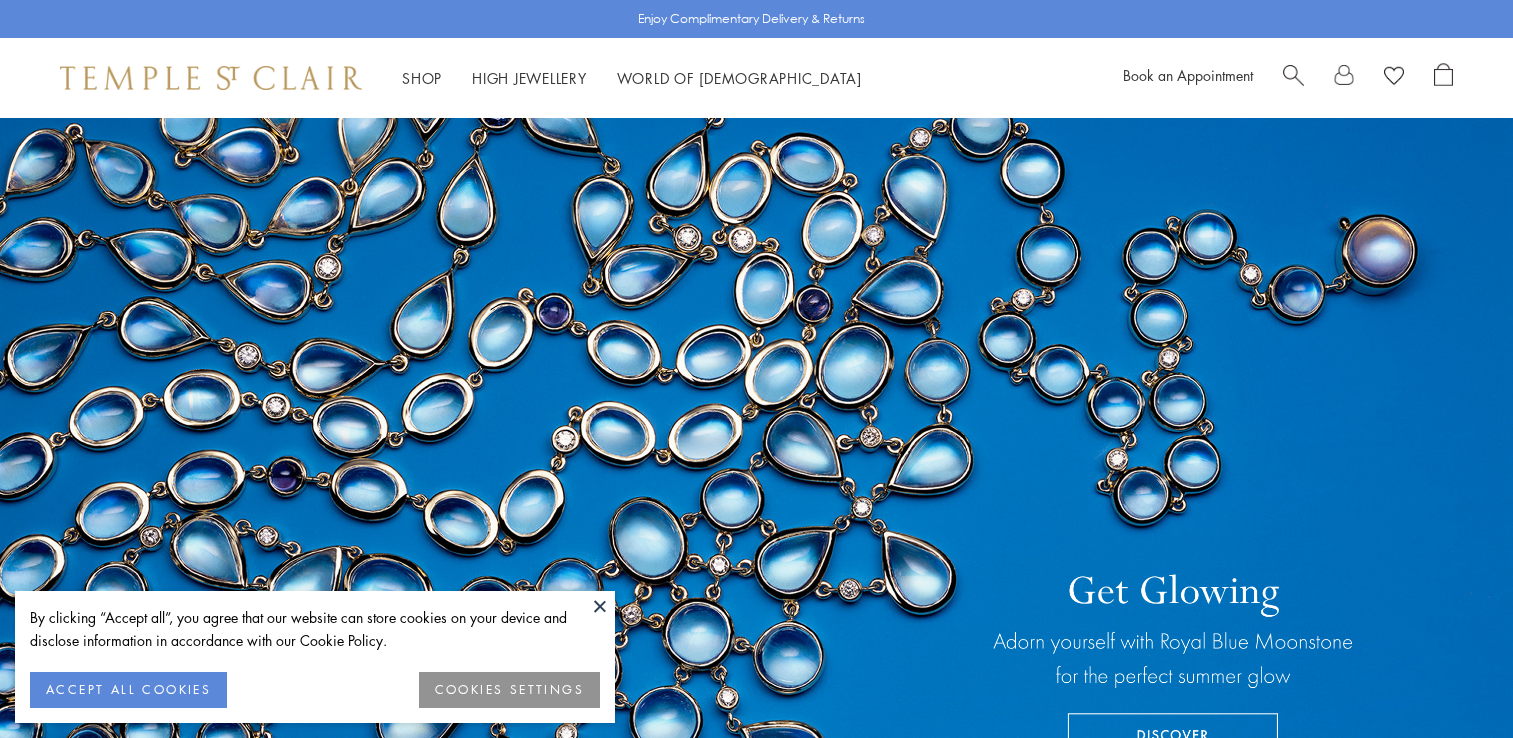 scroll, scrollTop: 0, scrollLeft: 0, axis: both 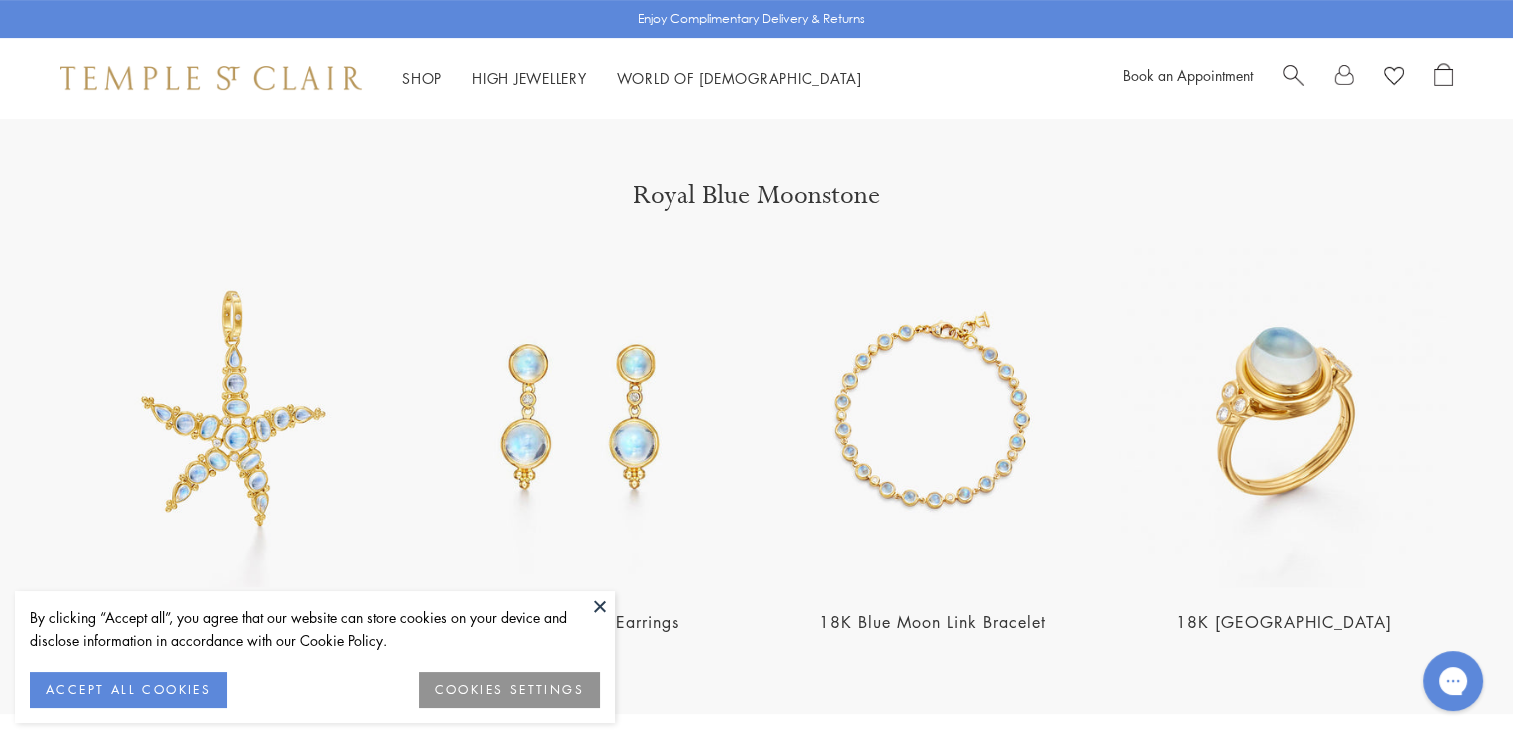 click at bounding box center (600, 606) 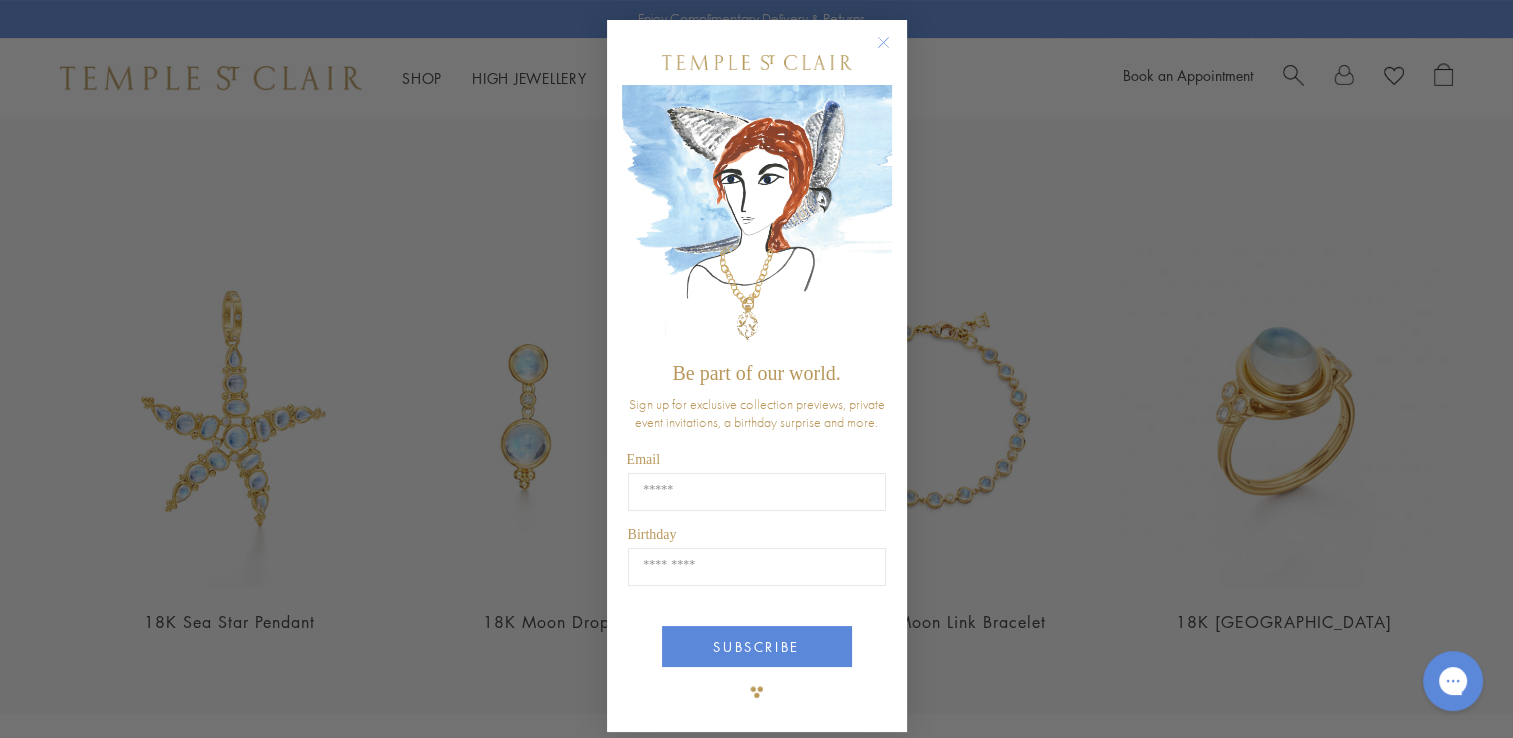 scroll, scrollTop: 13, scrollLeft: 0, axis: vertical 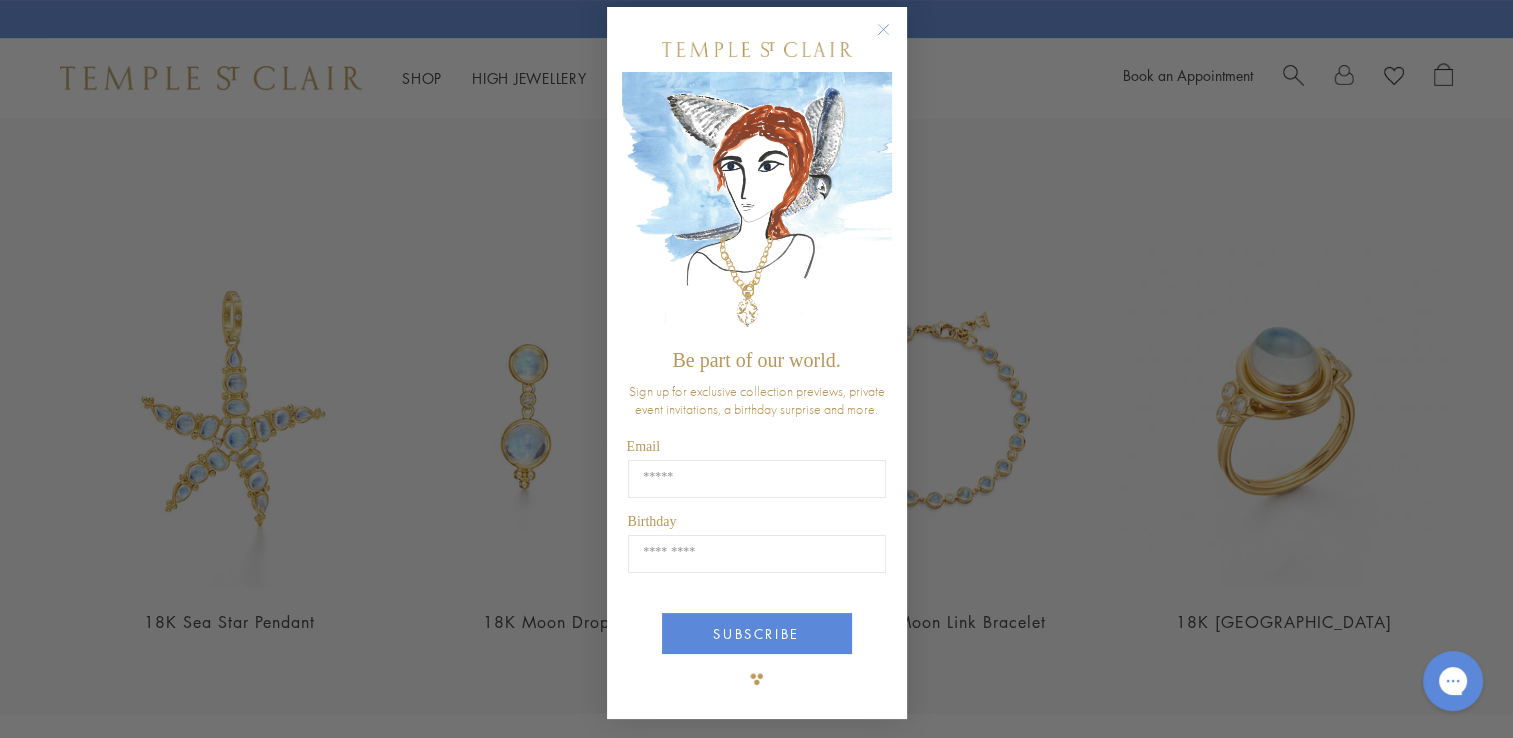 click 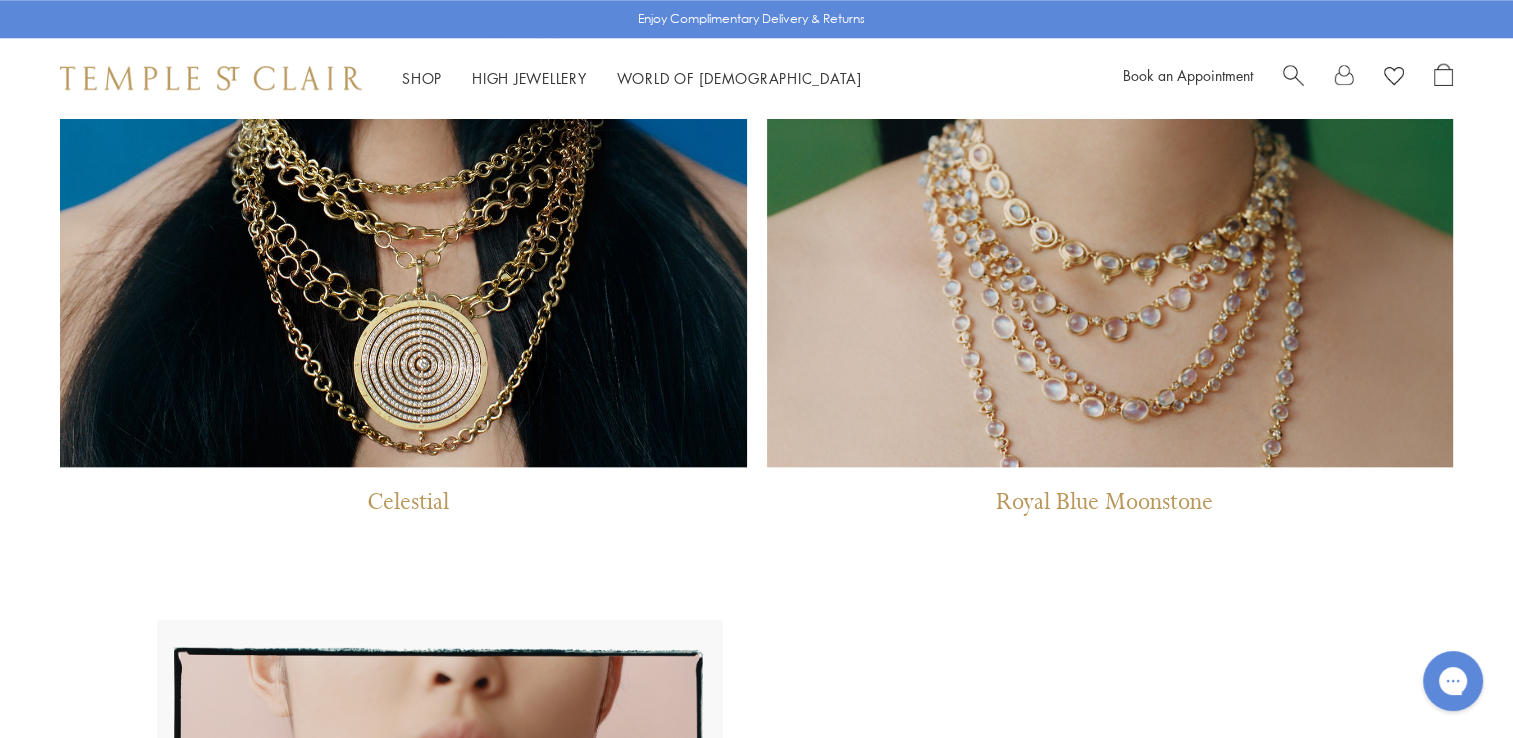 scroll, scrollTop: 2200, scrollLeft: 0, axis: vertical 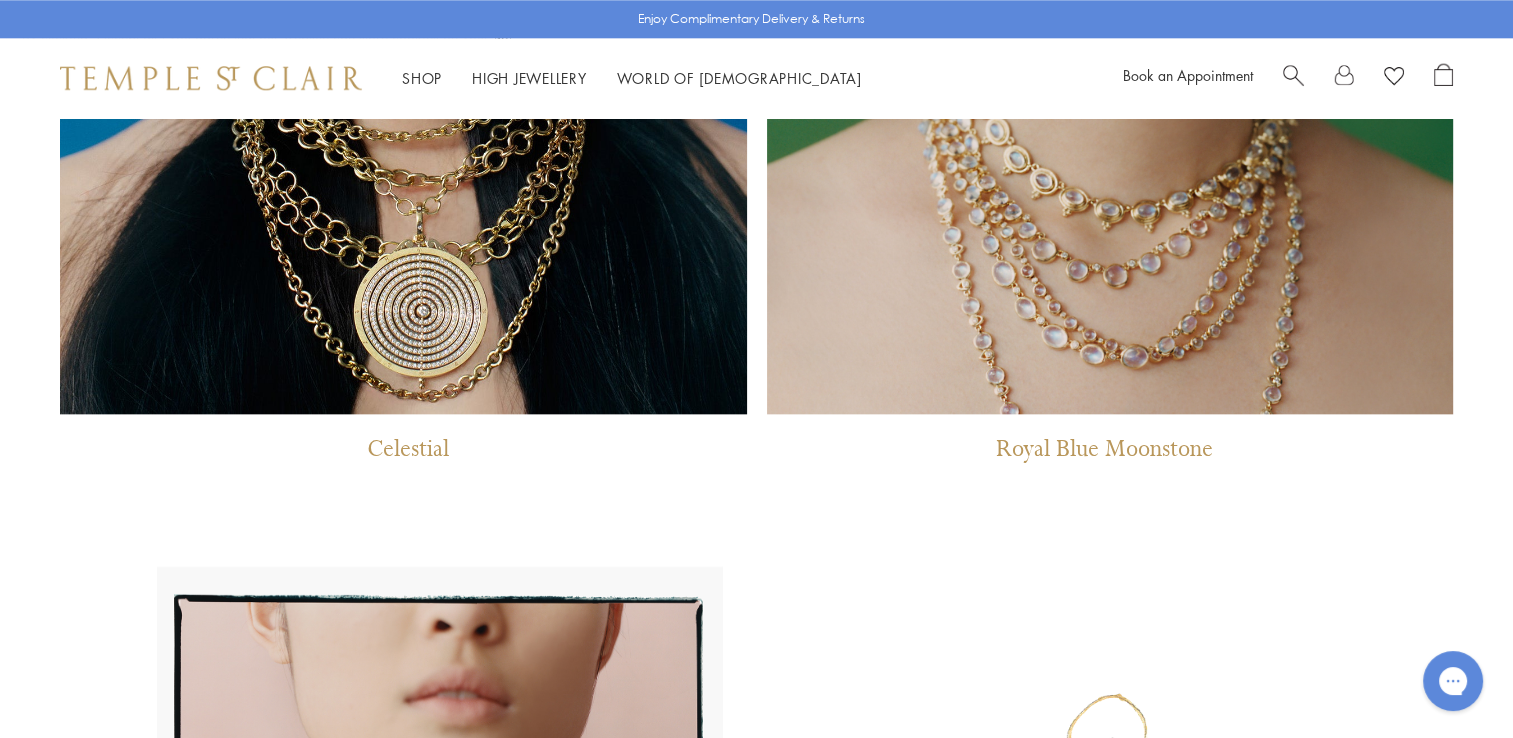 click on "Celestial" at bounding box center (408, 454) 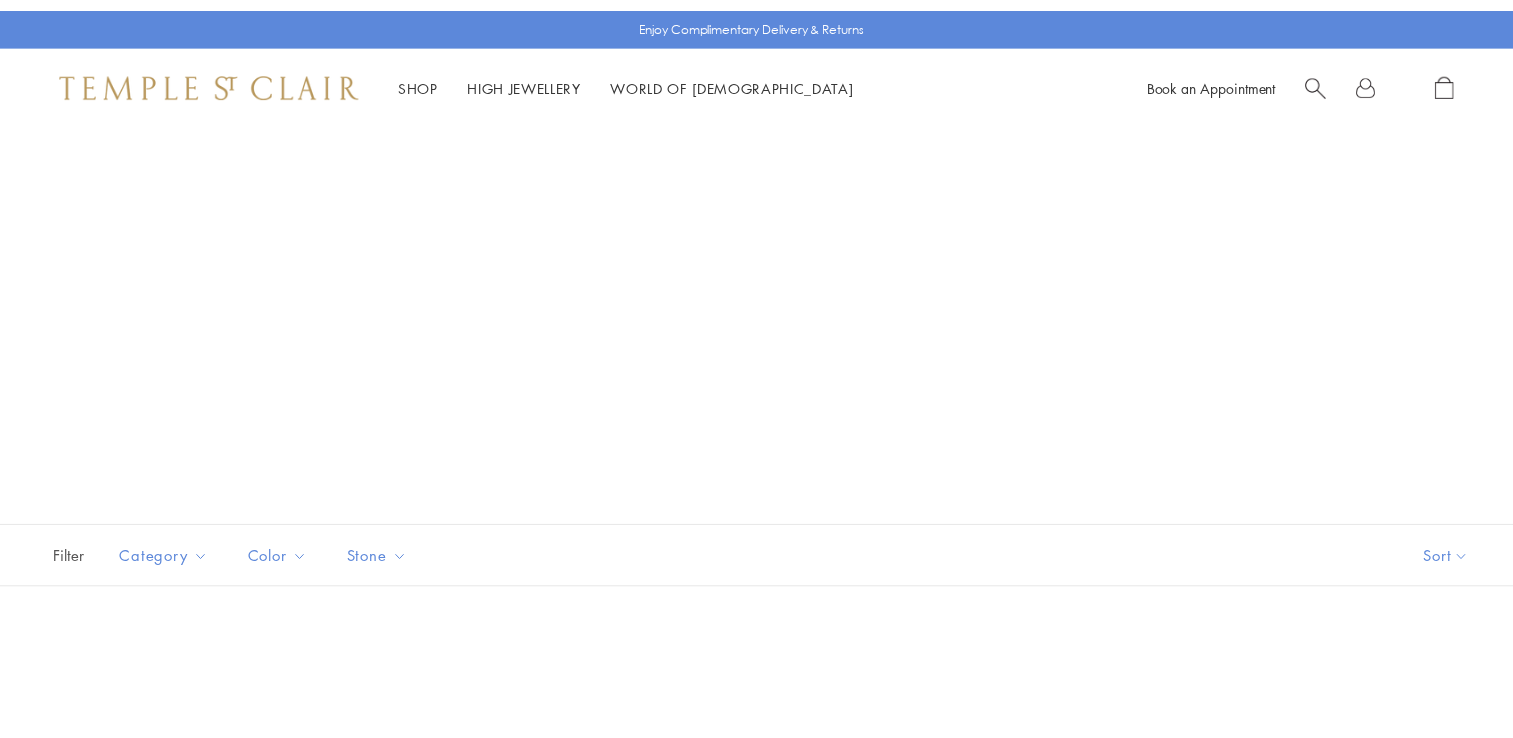scroll, scrollTop: 0, scrollLeft: 0, axis: both 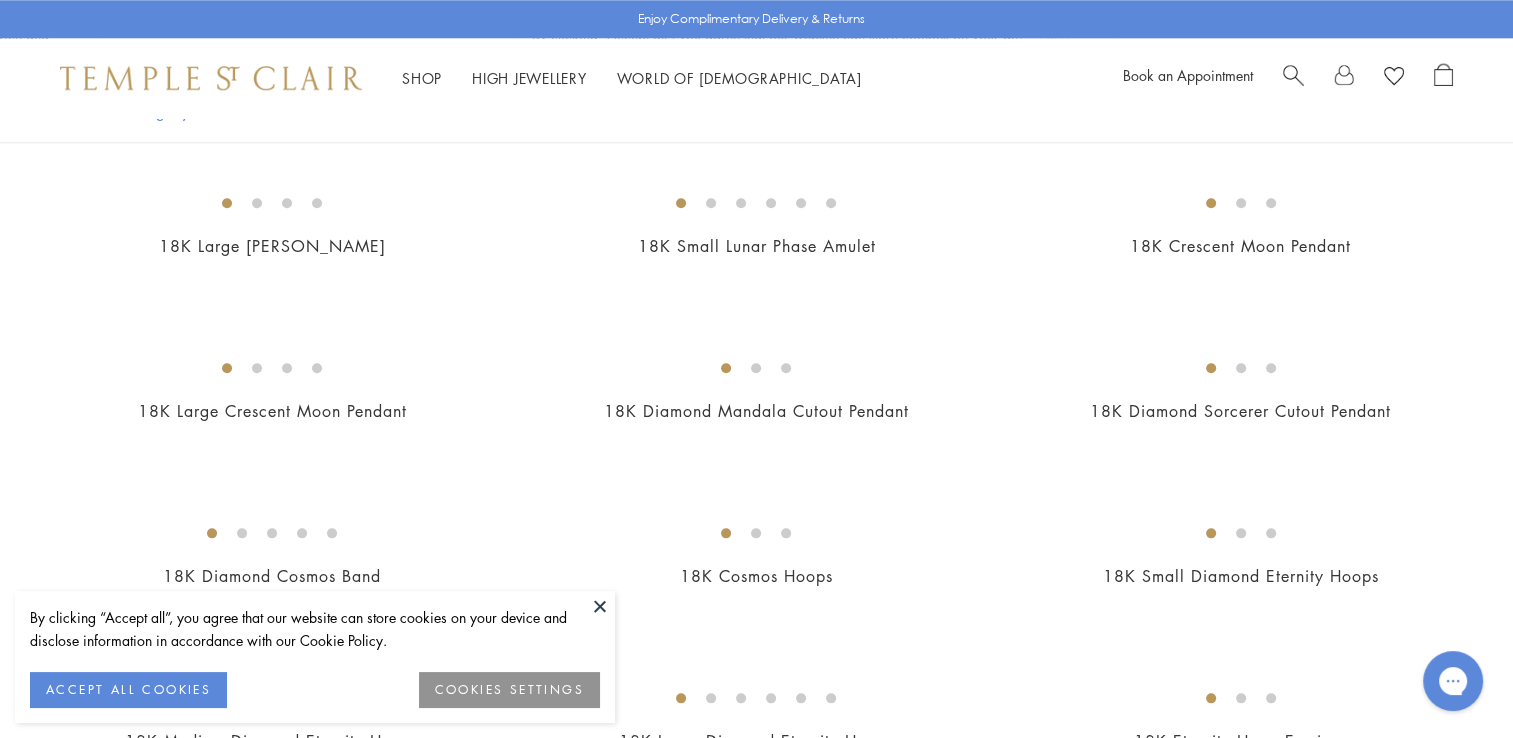 click at bounding box center [600, 606] 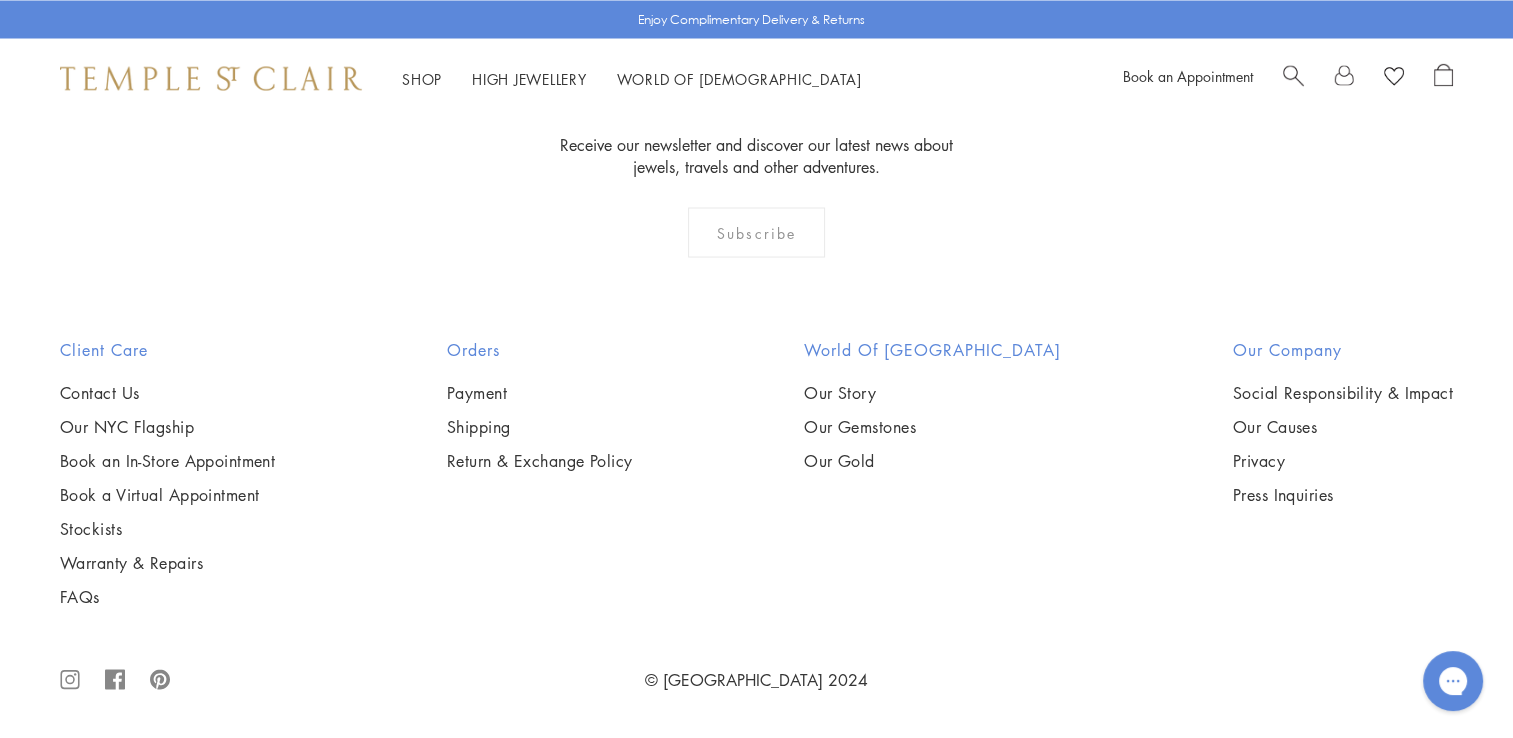 scroll, scrollTop: 10200, scrollLeft: 0, axis: vertical 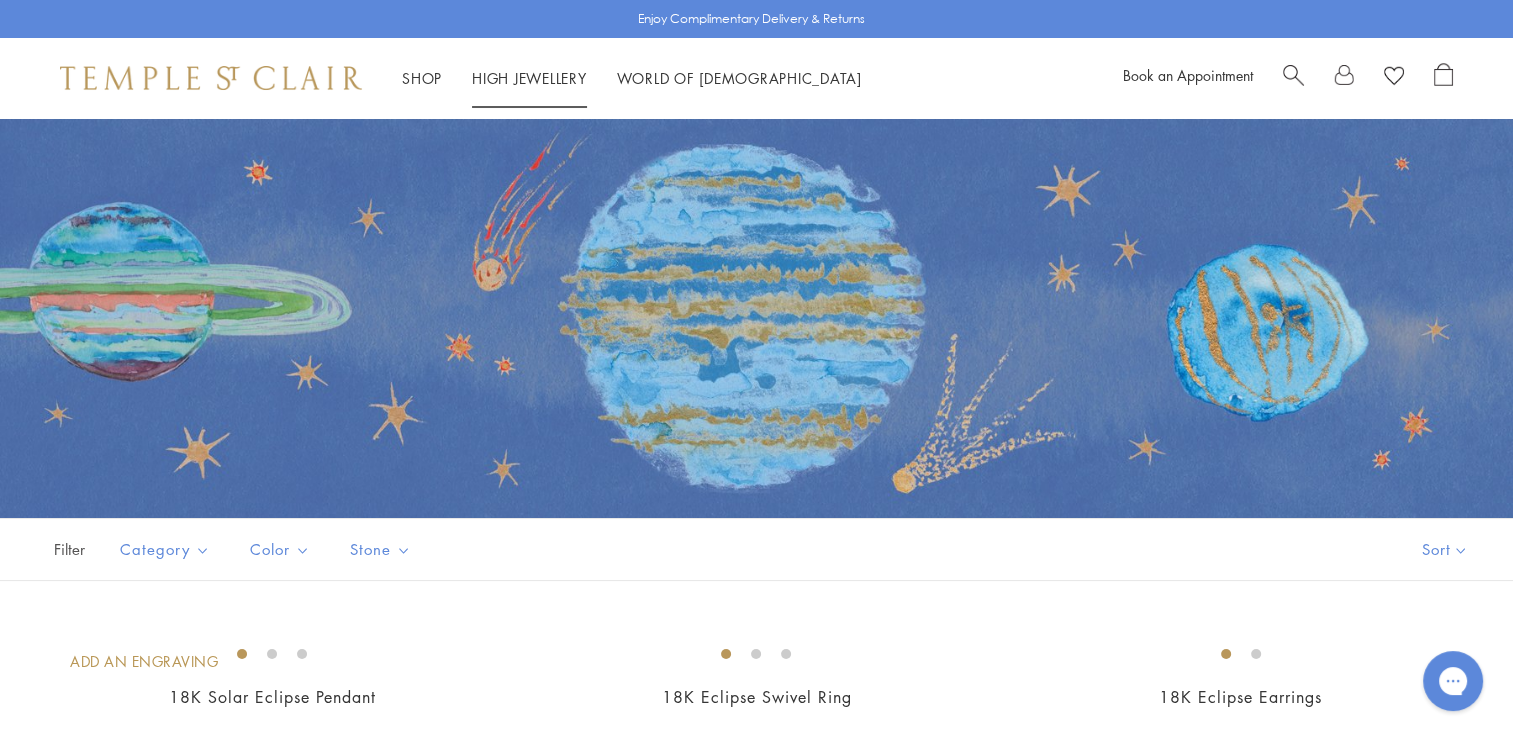 click on "High Jewellery High Jewellery" at bounding box center [529, 78] 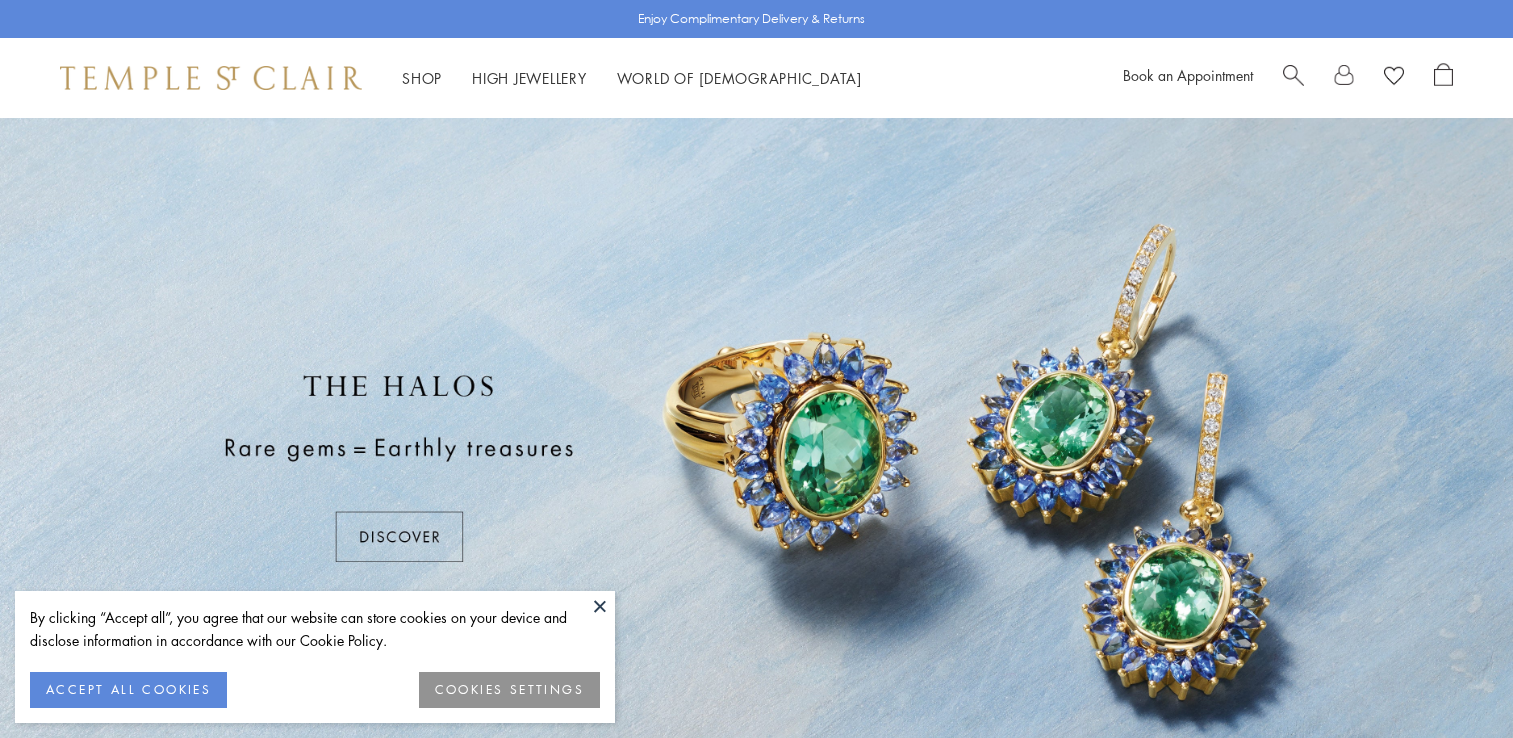 scroll, scrollTop: 0, scrollLeft: 0, axis: both 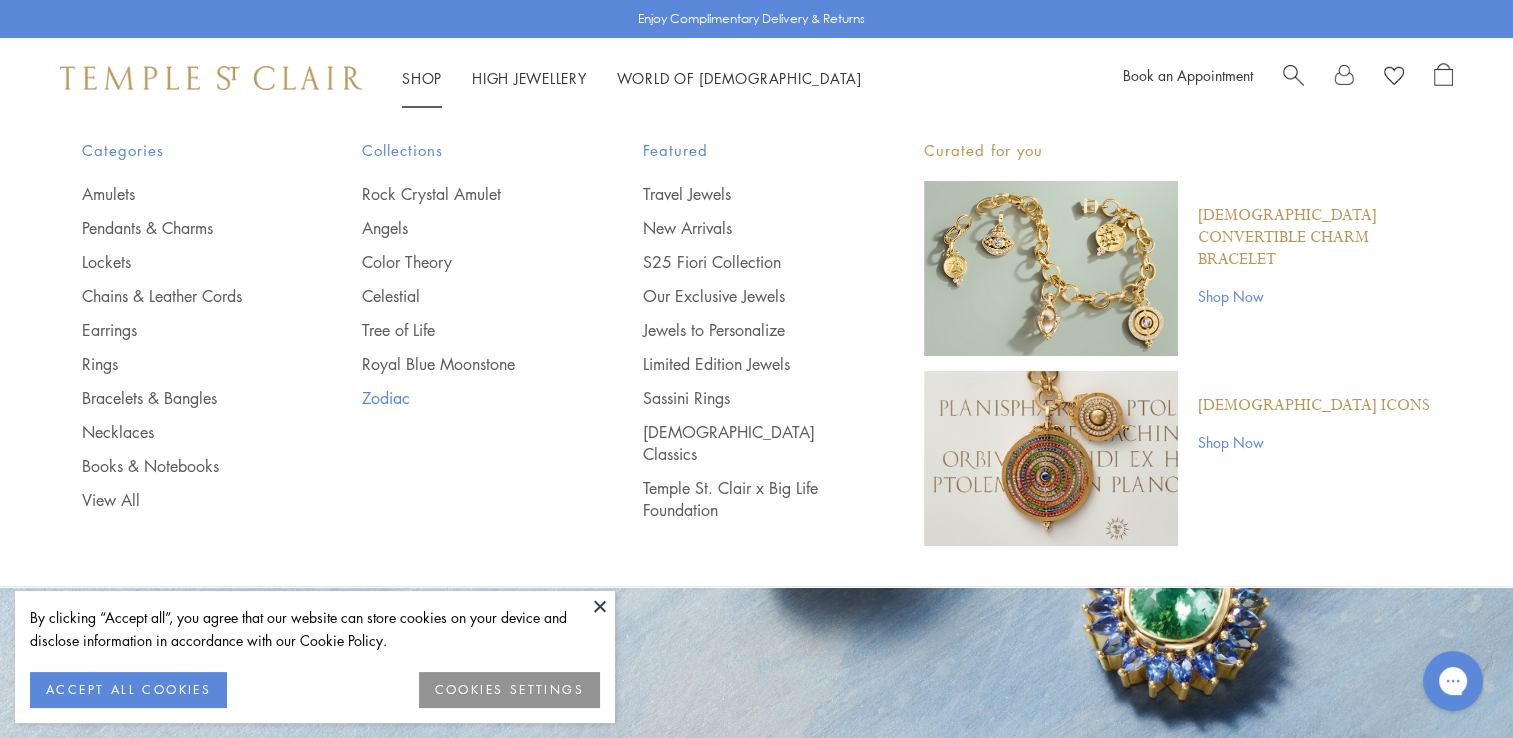 click on "Zodiac" at bounding box center (462, 398) 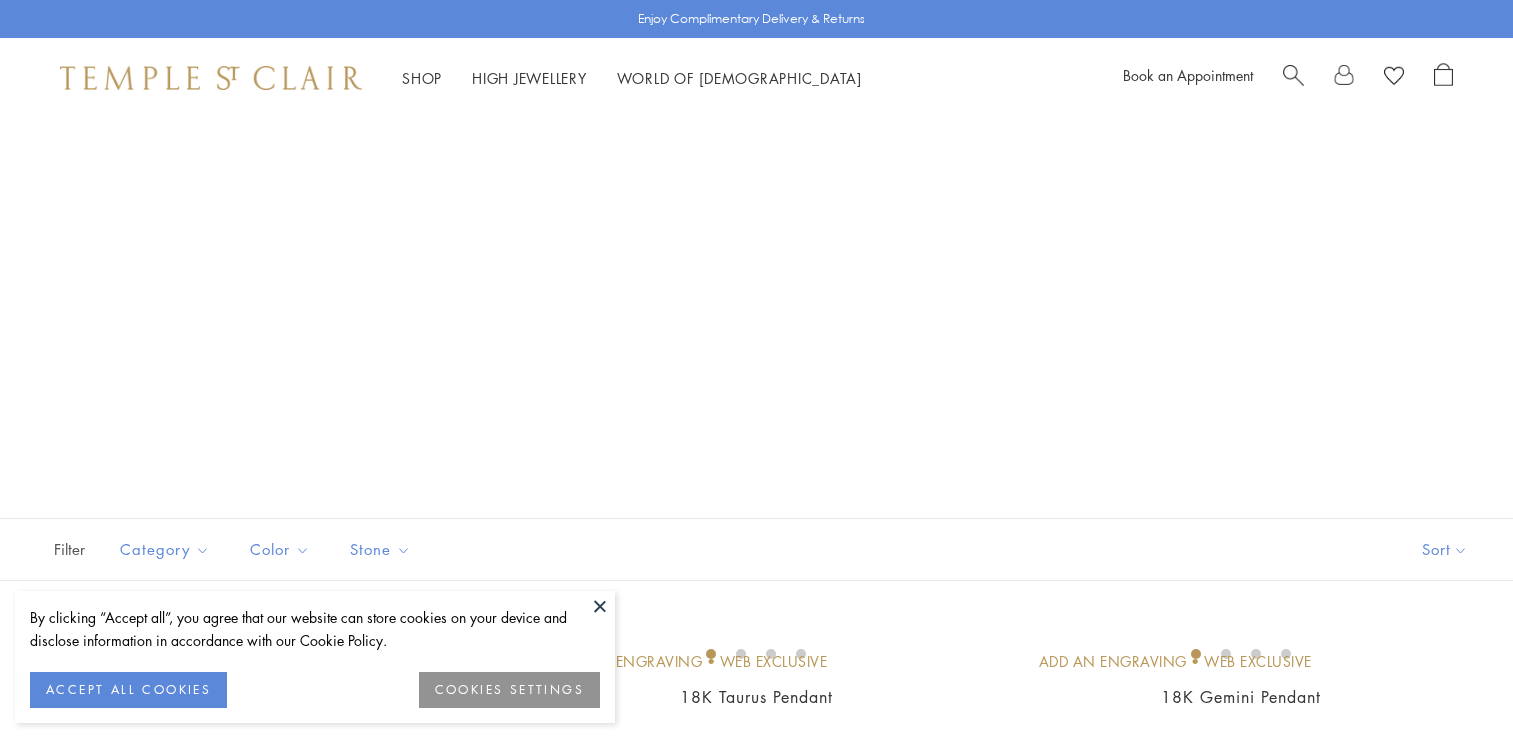 scroll, scrollTop: 0, scrollLeft: 0, axis: both 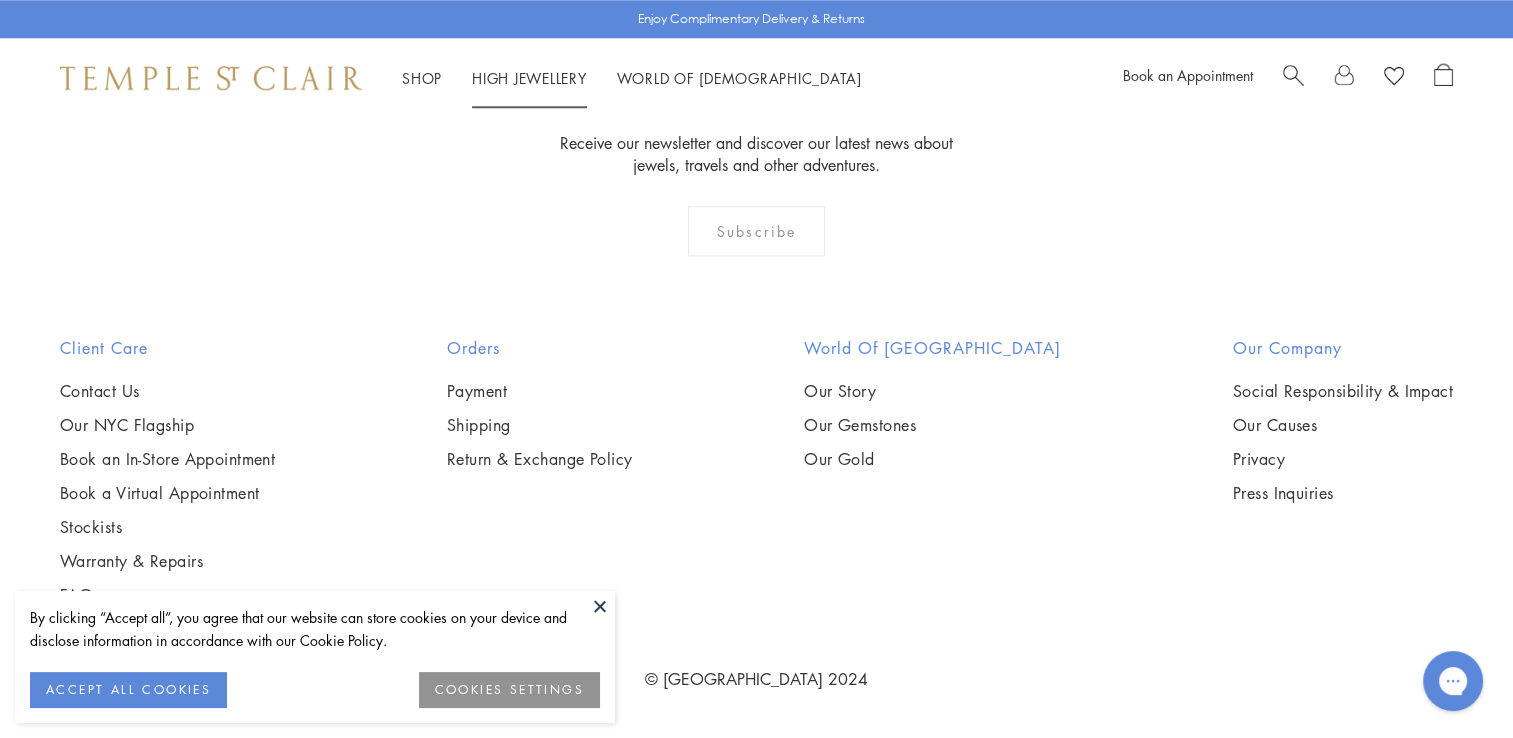click on "High Jewellery High Jewellery" at bounding box center (529, 78) 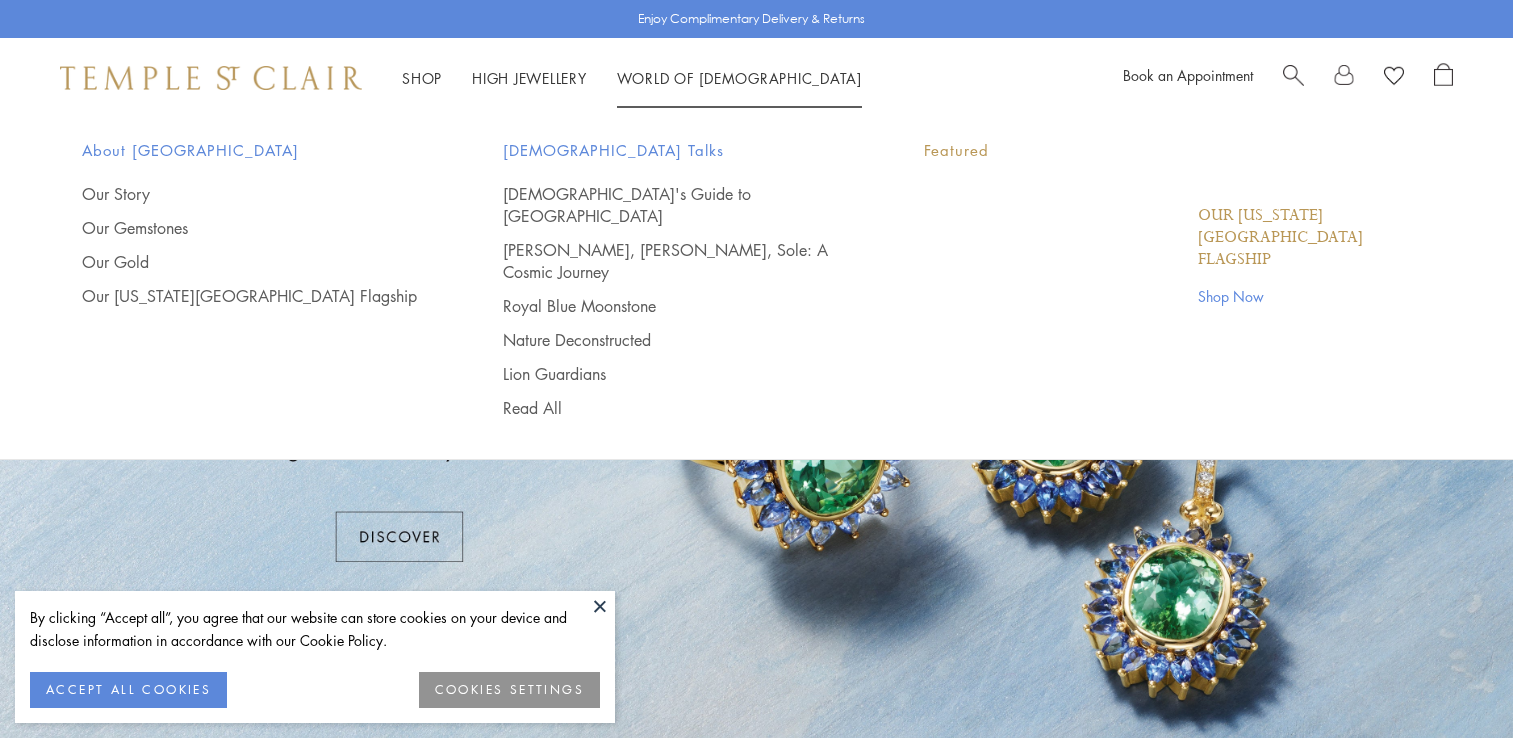scroll, scrollTop: 0, scrollLeft: 0, axis: both 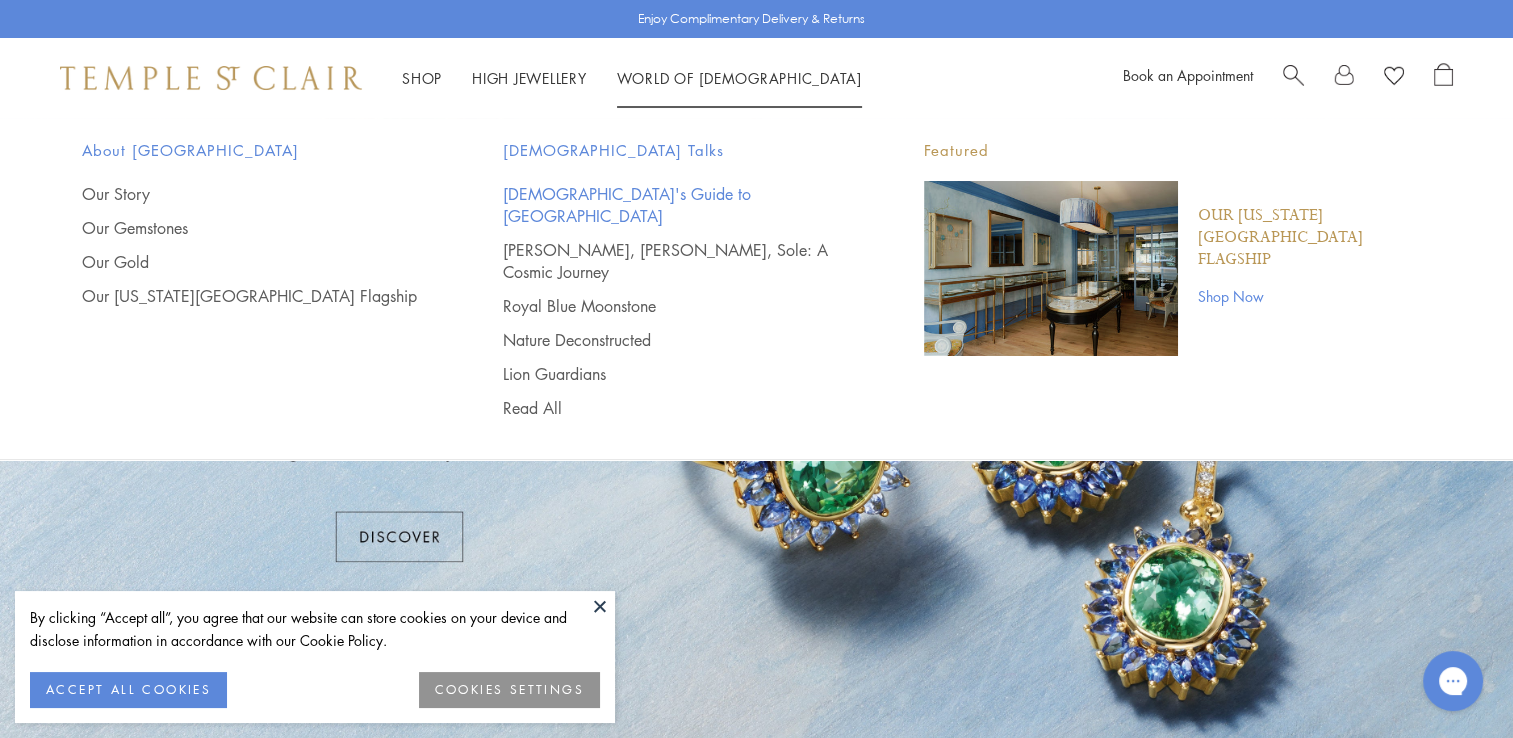 click on "[DEMOGRAPHIC_DATA]'s Guide to [GEOGRAPHIC_DATA]" at bounding box center (673, 205) 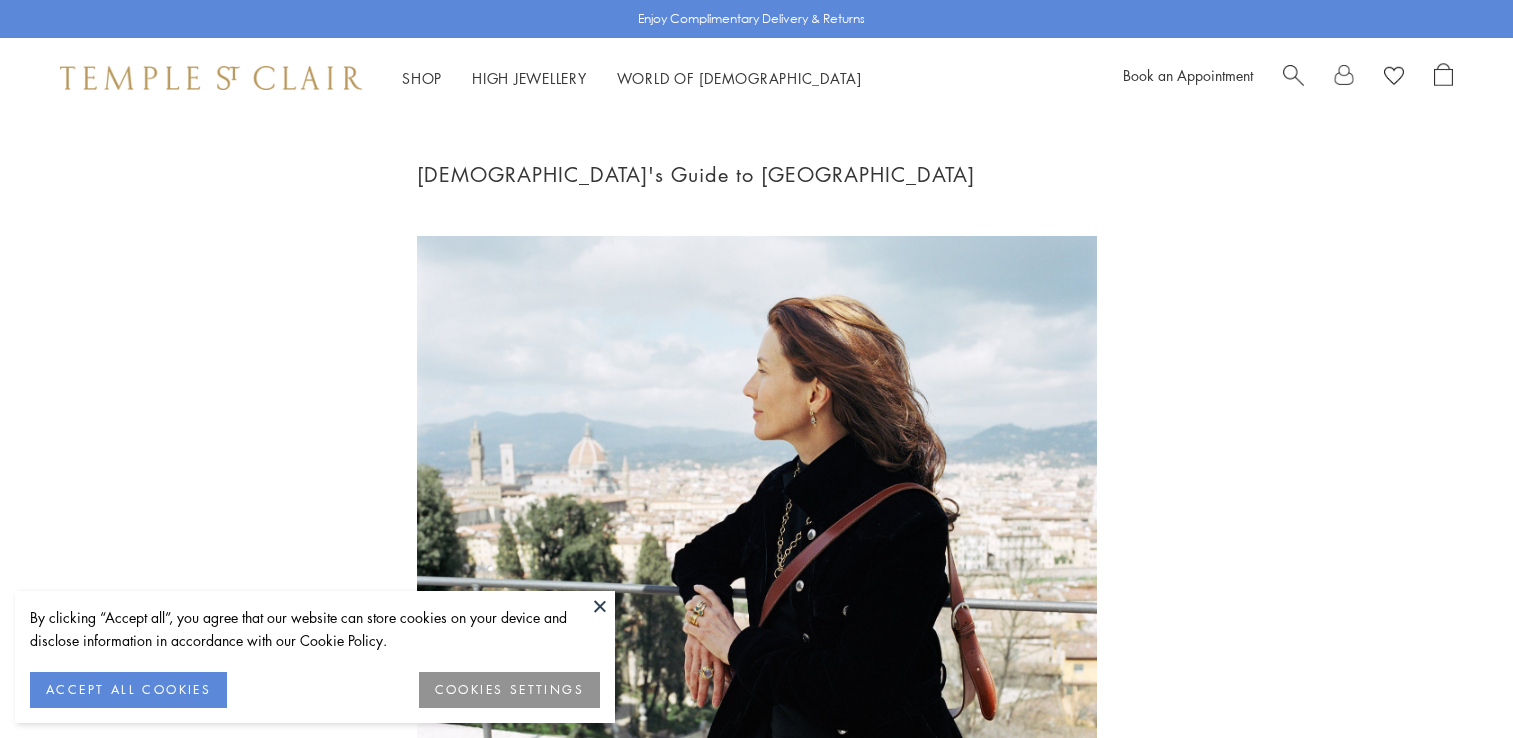 scroll, scrollTop: 0, scrollLeft: 0, axis: both 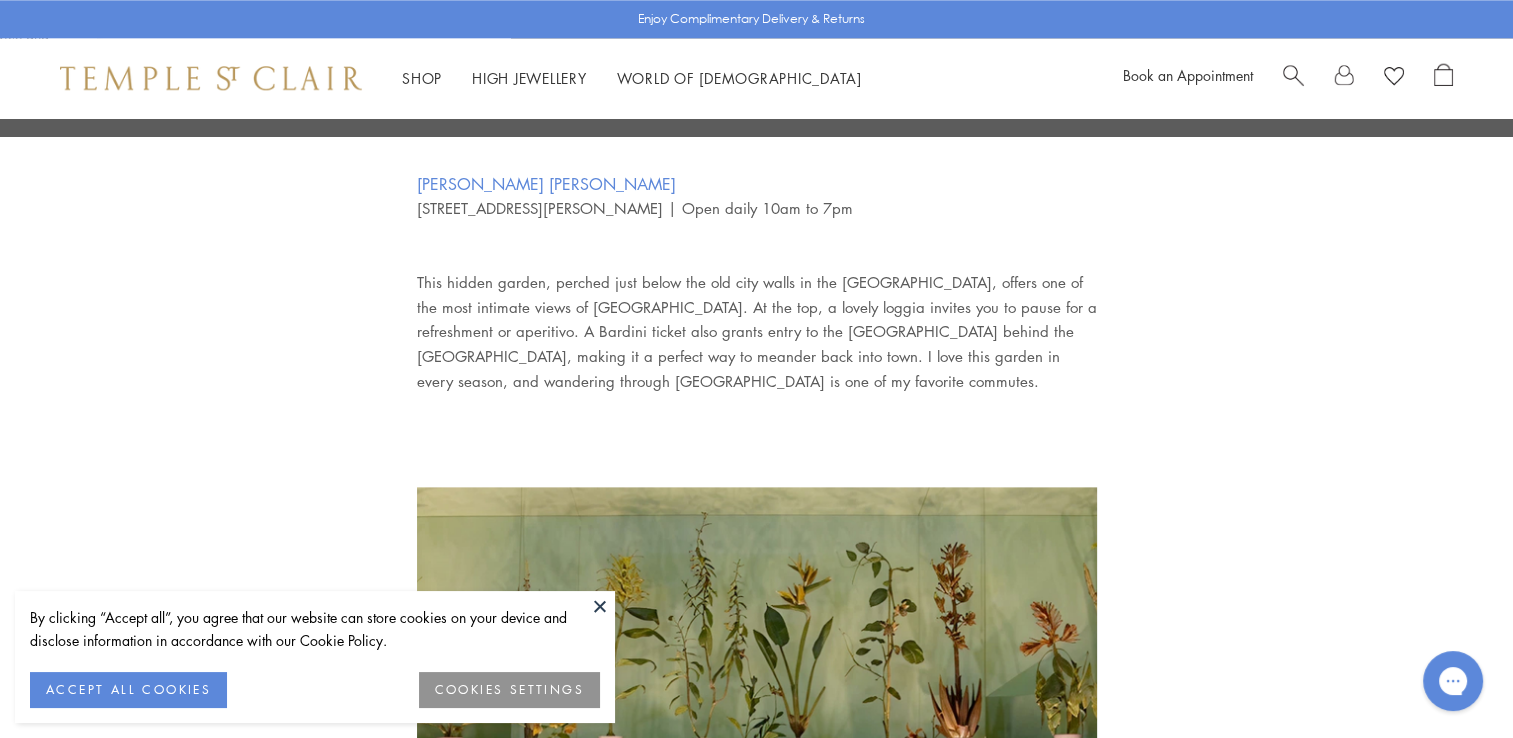 click at bounding box center (1293, 73) 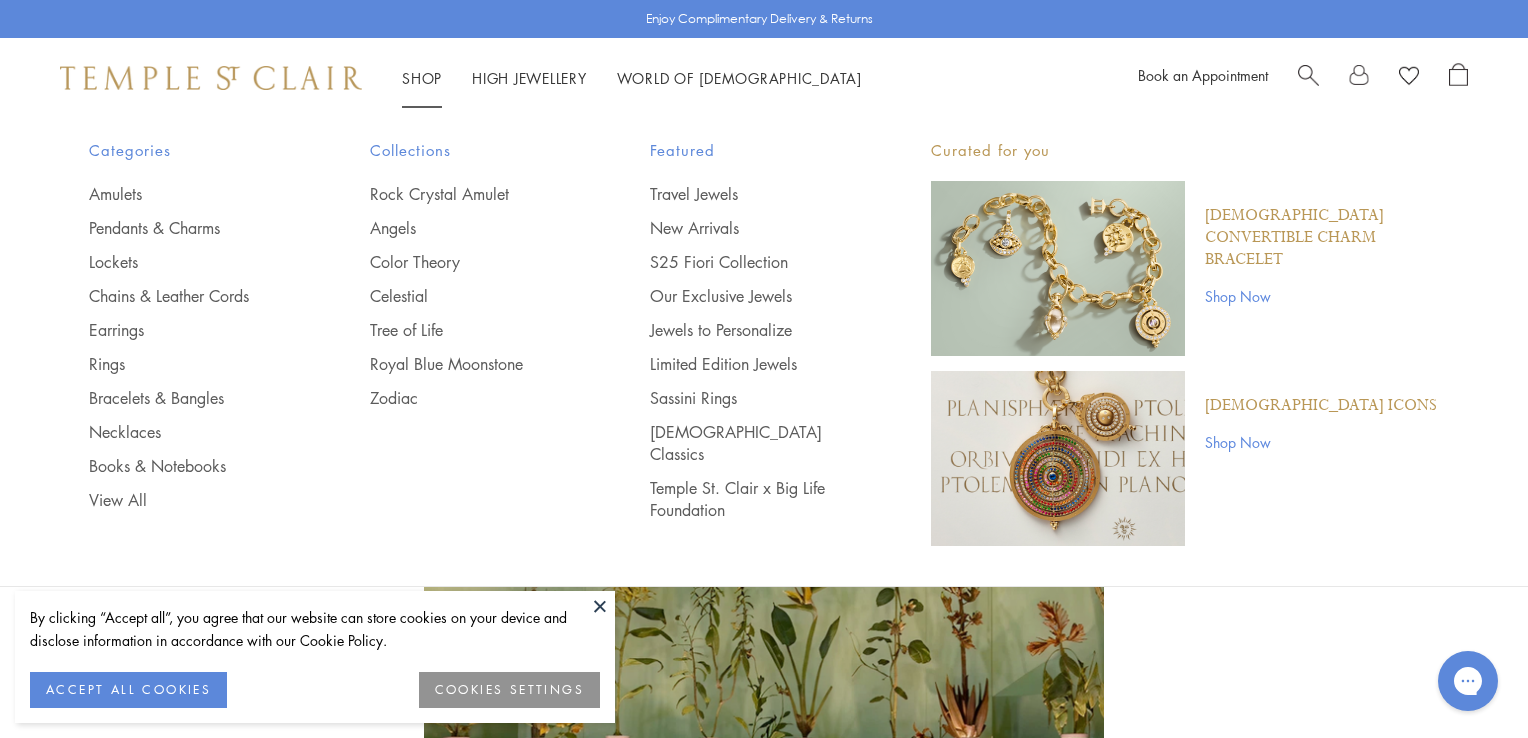 click on "Shop Shop" at bounding box center (422, 78) 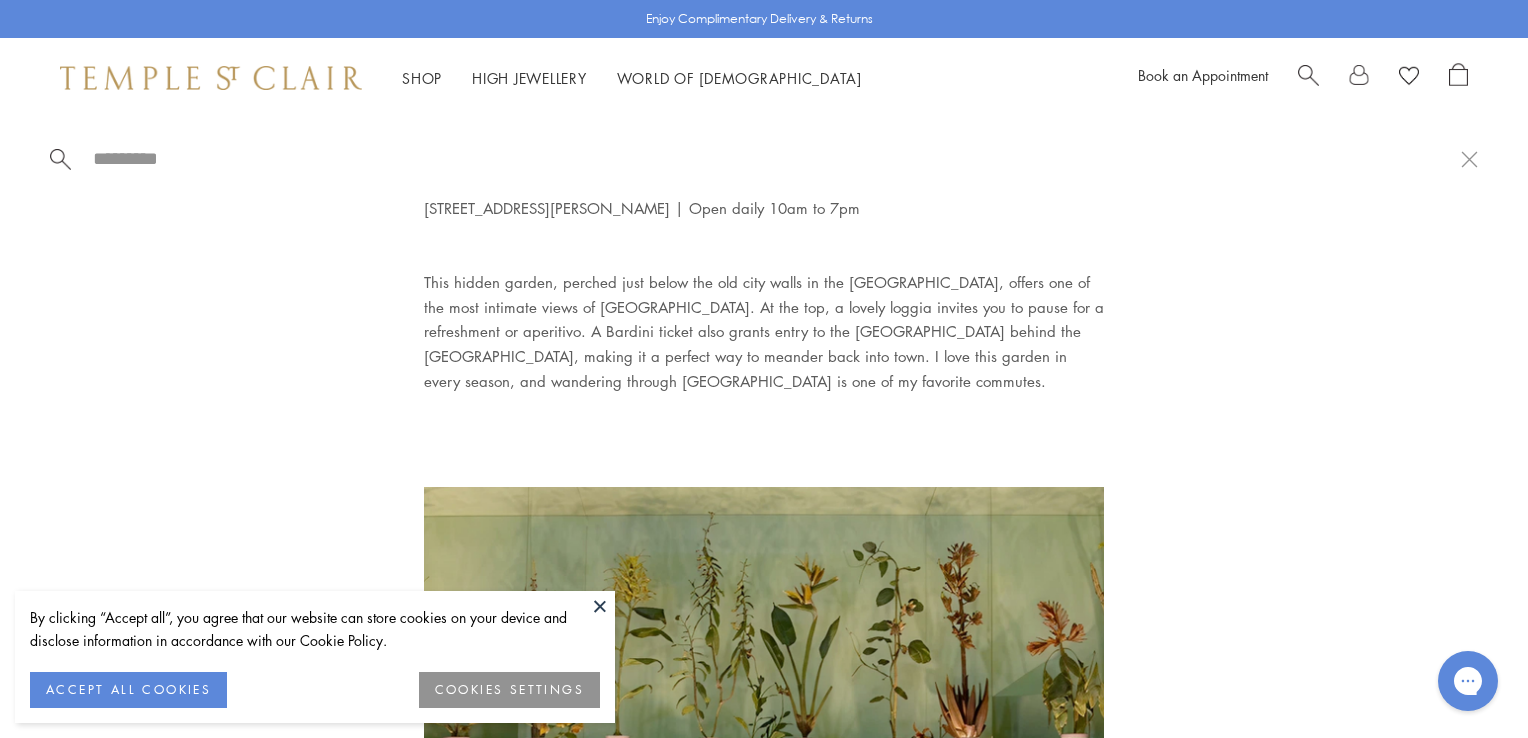 scroll, scrollTop: 0, scrollLeft: 0, axis: both 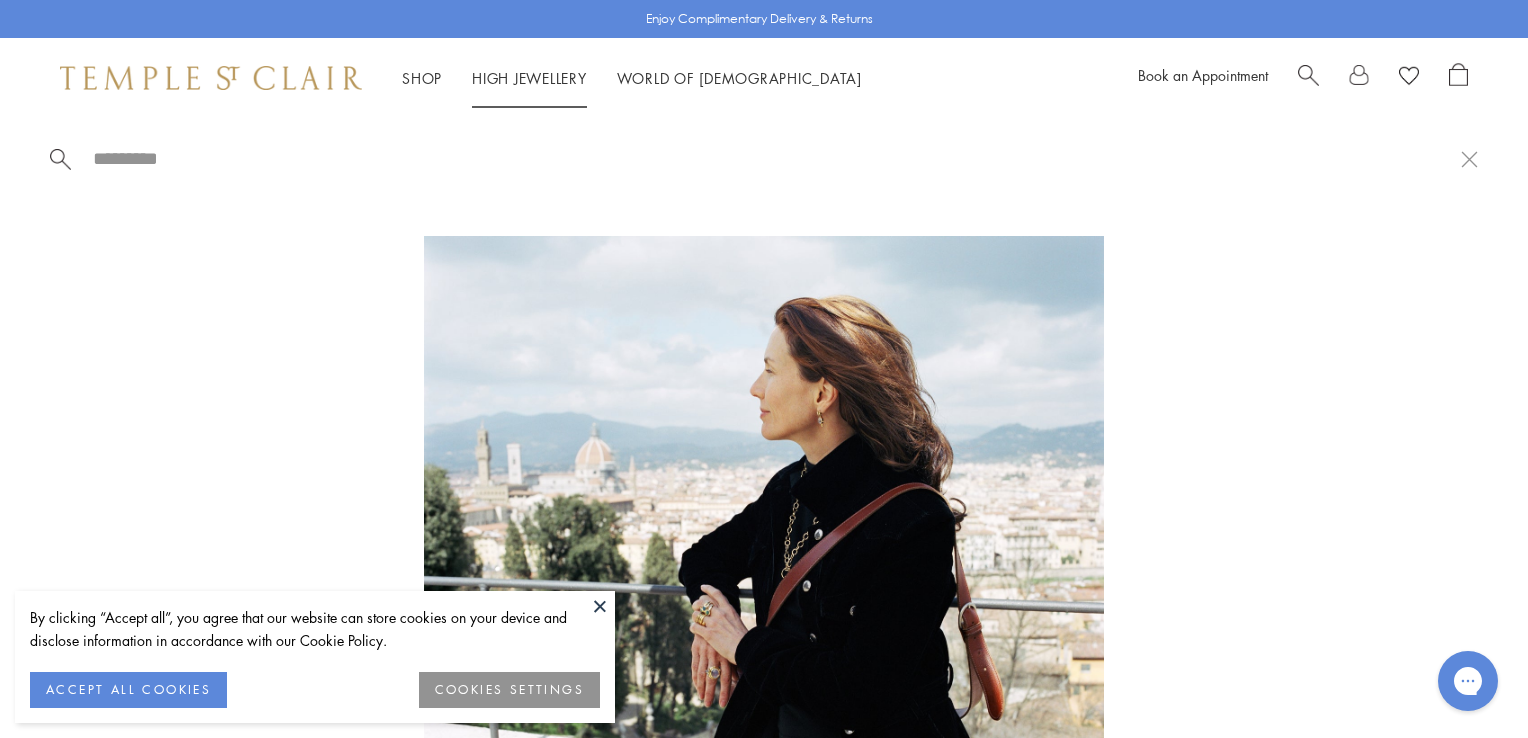 click on "High Jewellery High Jewellery" at bounding box center (529, 78) 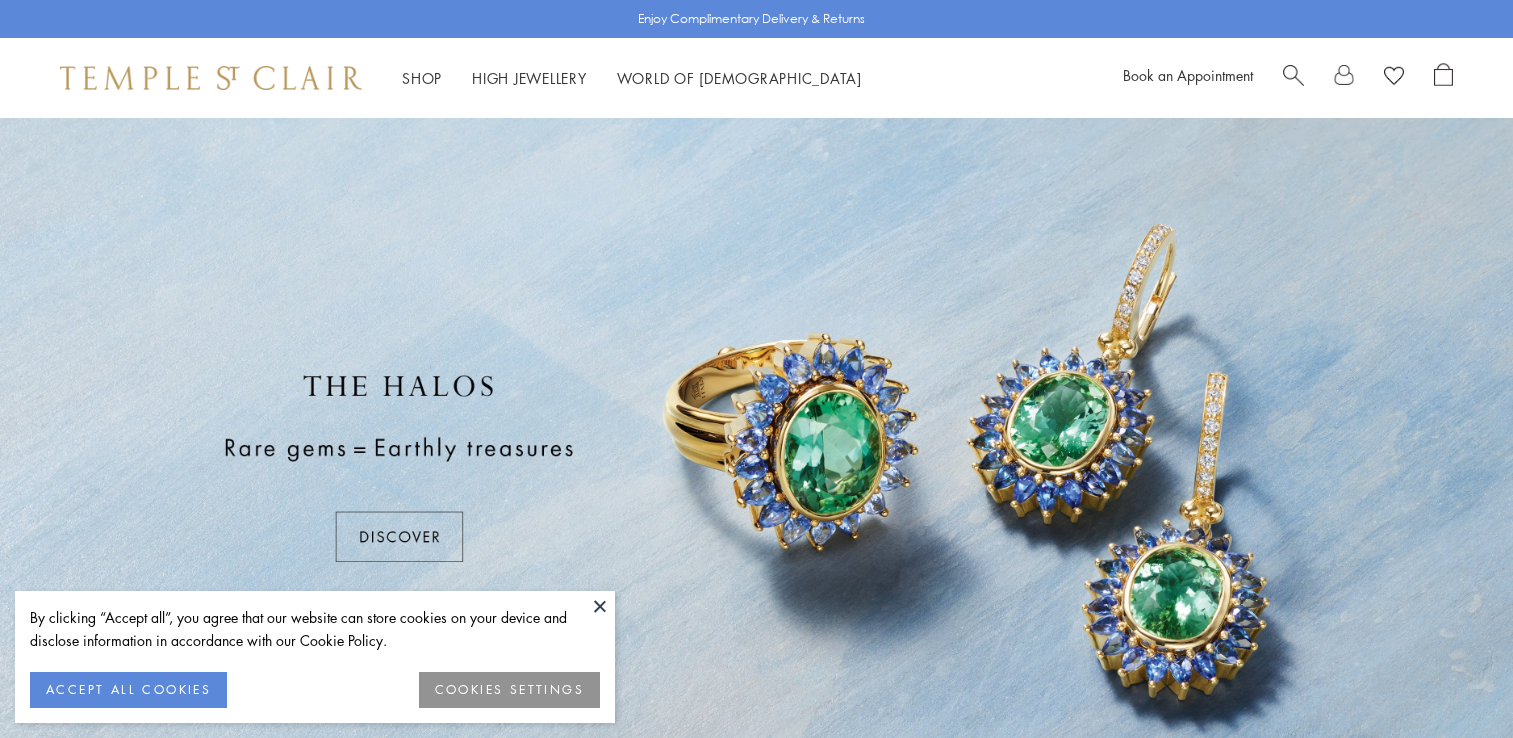 scroll, scrollTop: 0, scrollLeft: 0, axis: both 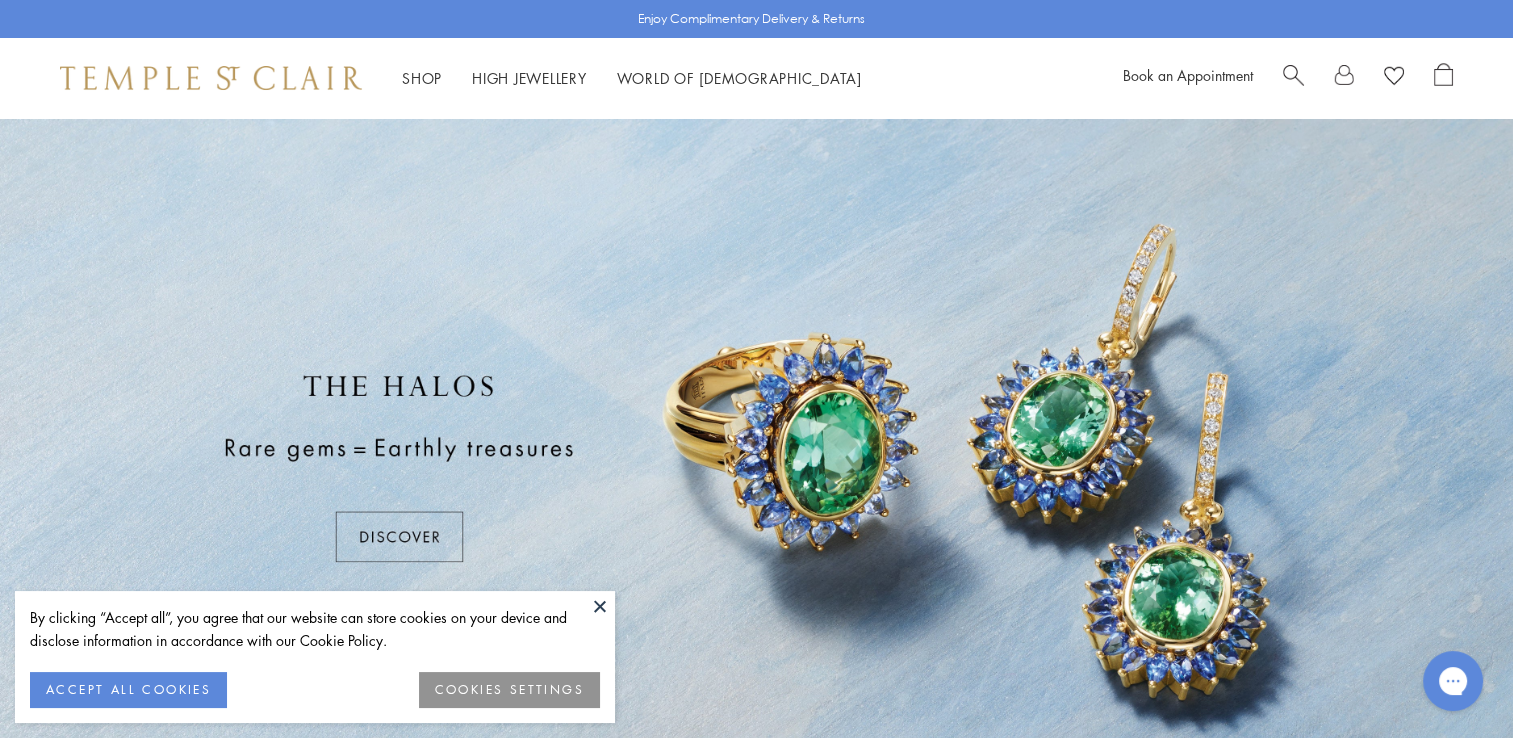 click at bounding box center (600, 606) 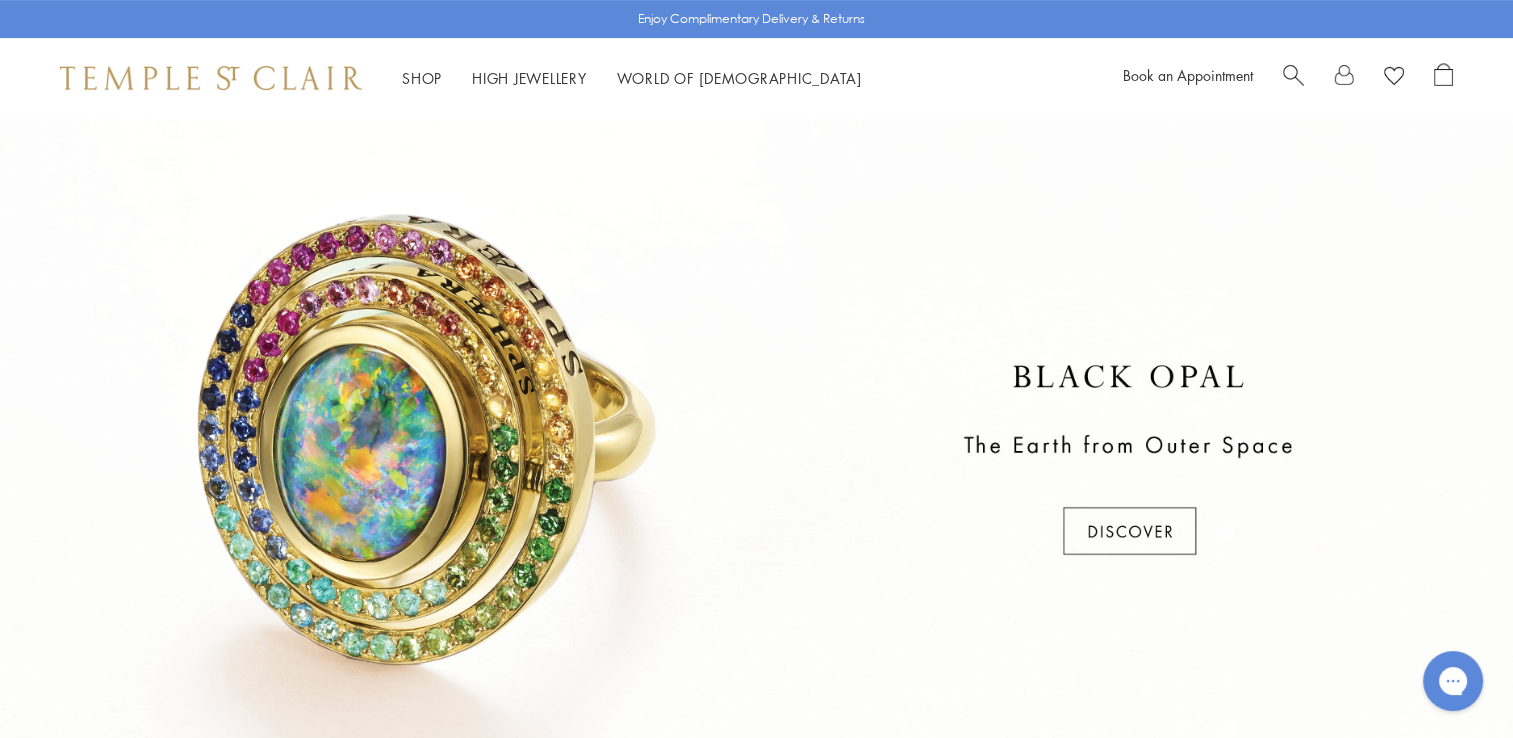 scroll, scrollTop: 761, scrollLeft: 0, axis: vertical 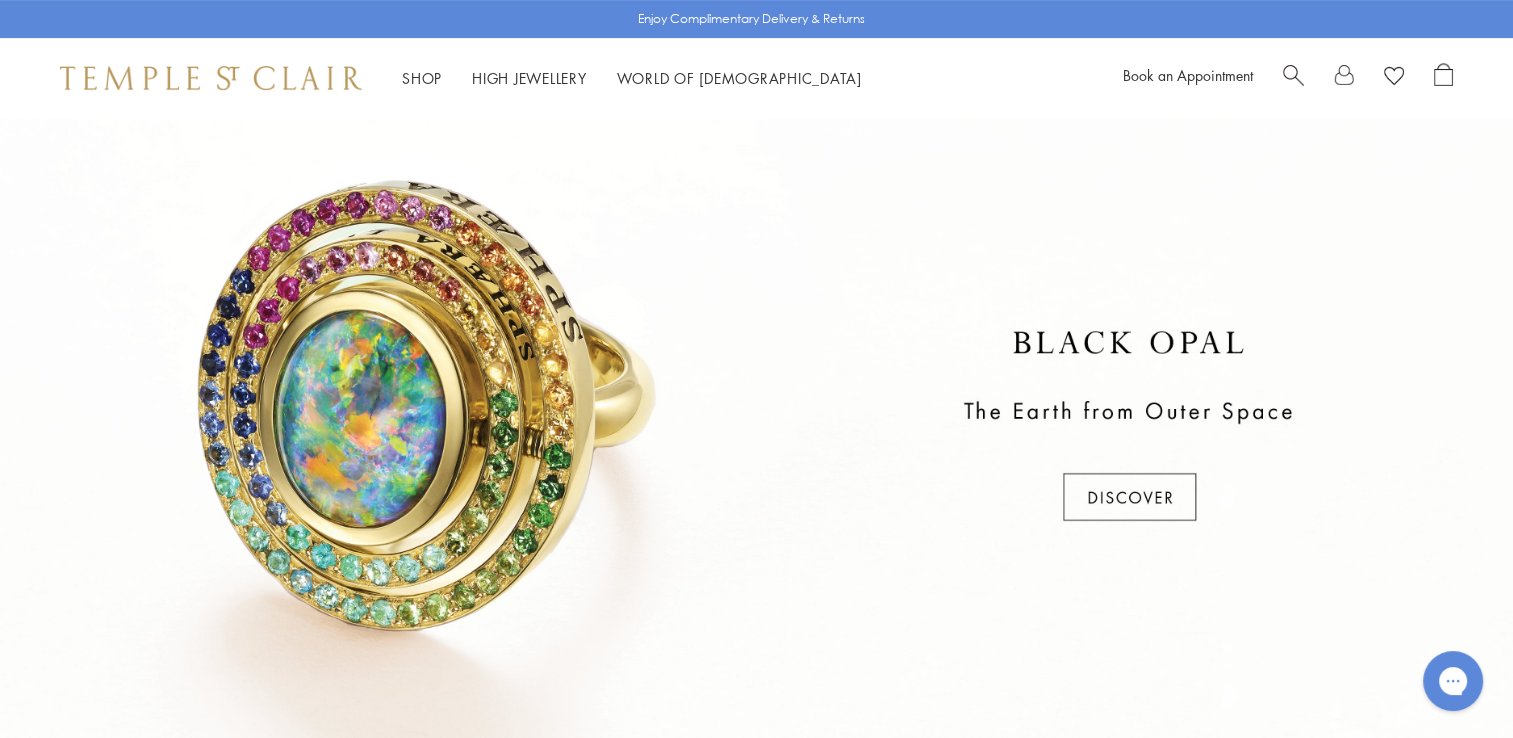 click at bounding box center [756, 427] 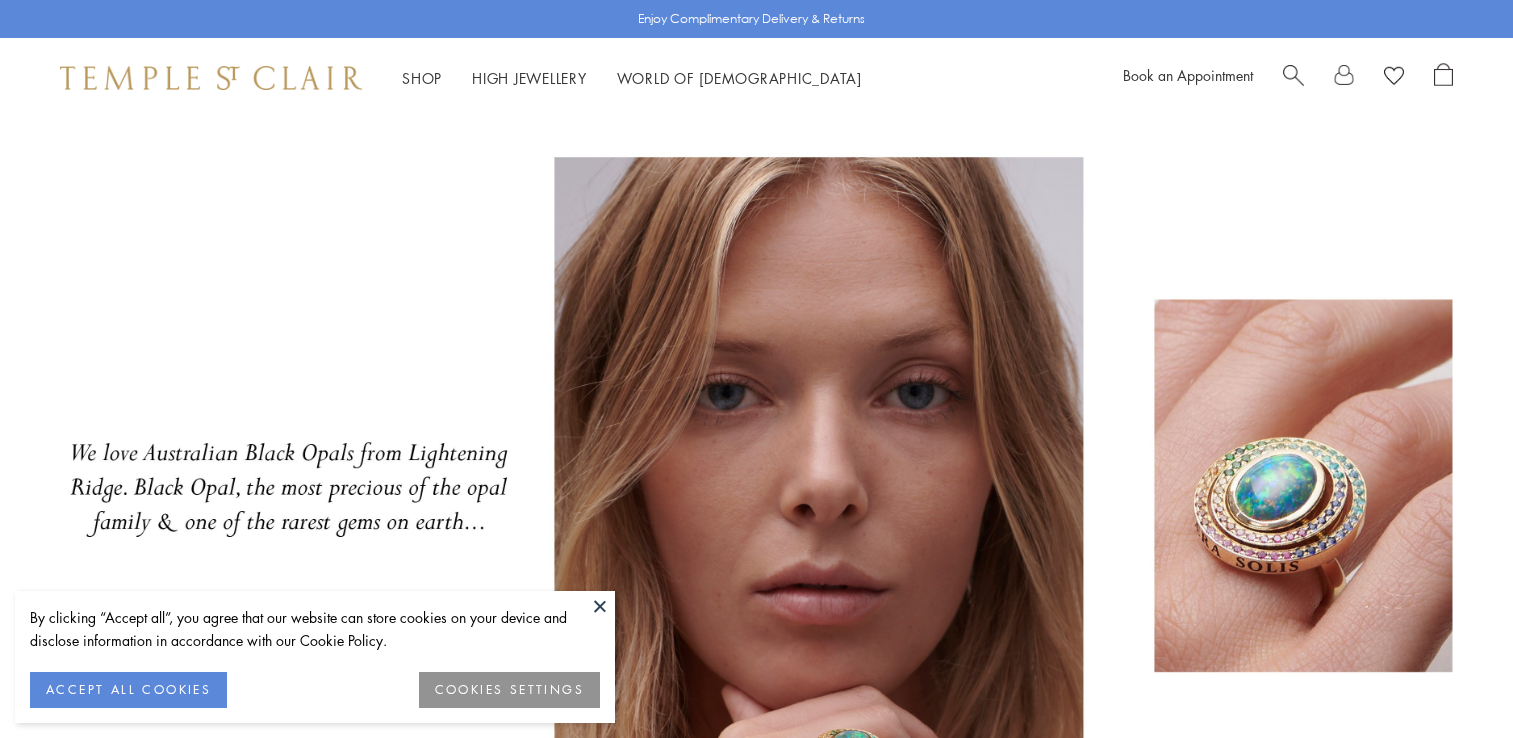 scroll, scrollTop: 0, scrollLeft: 0, axis: both 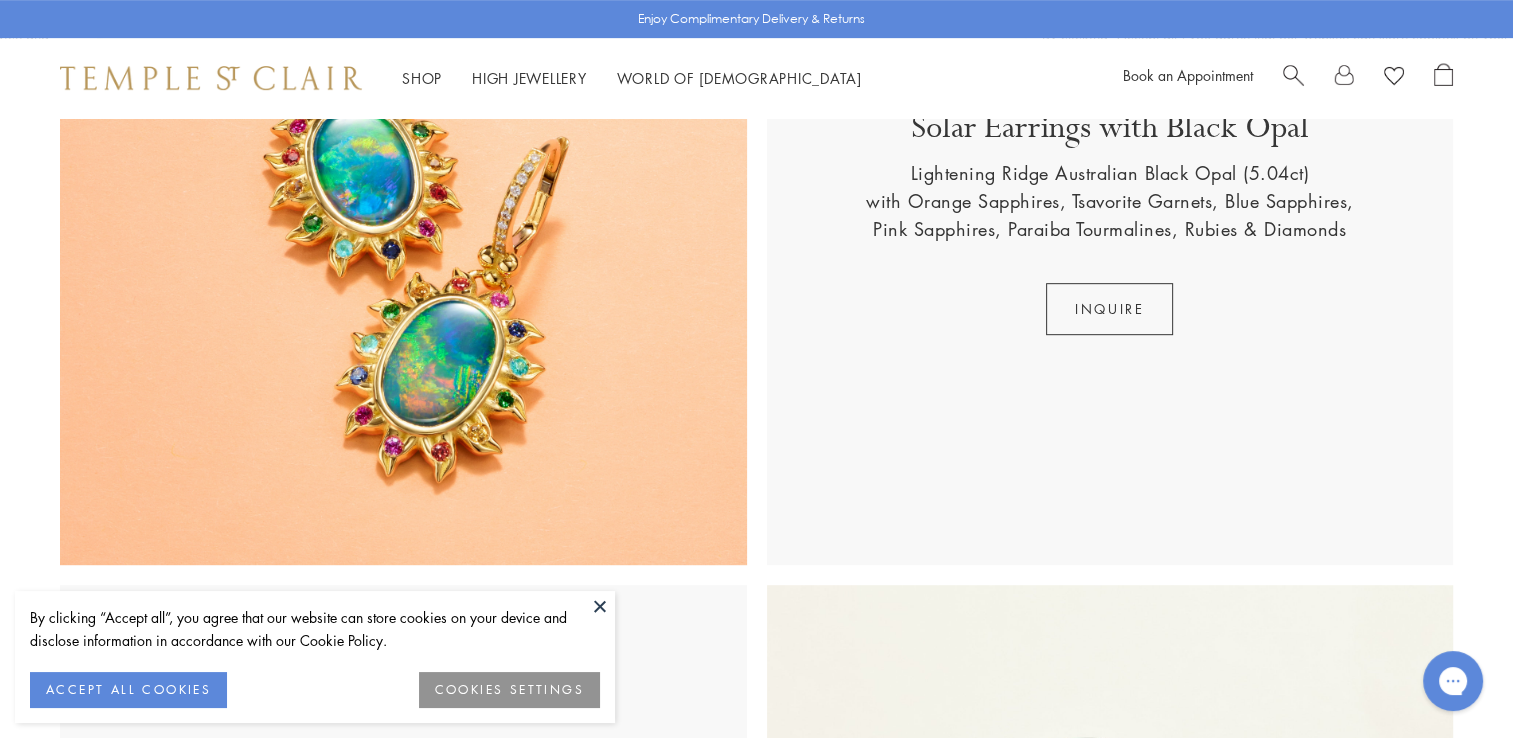 click at bounding box center (600, 606) 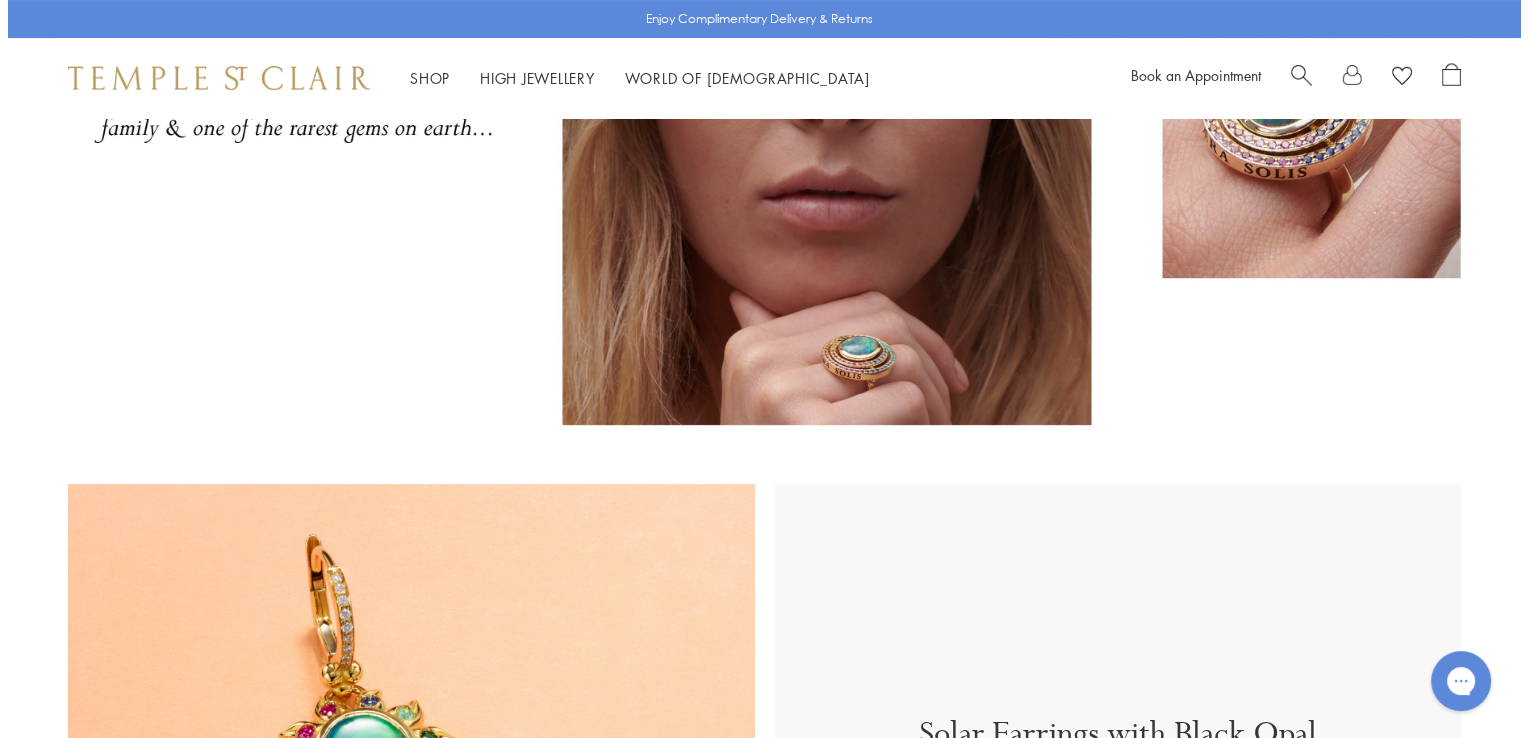 scroll, scrollTop: 74, scrollLeft: 0, axis: vertical 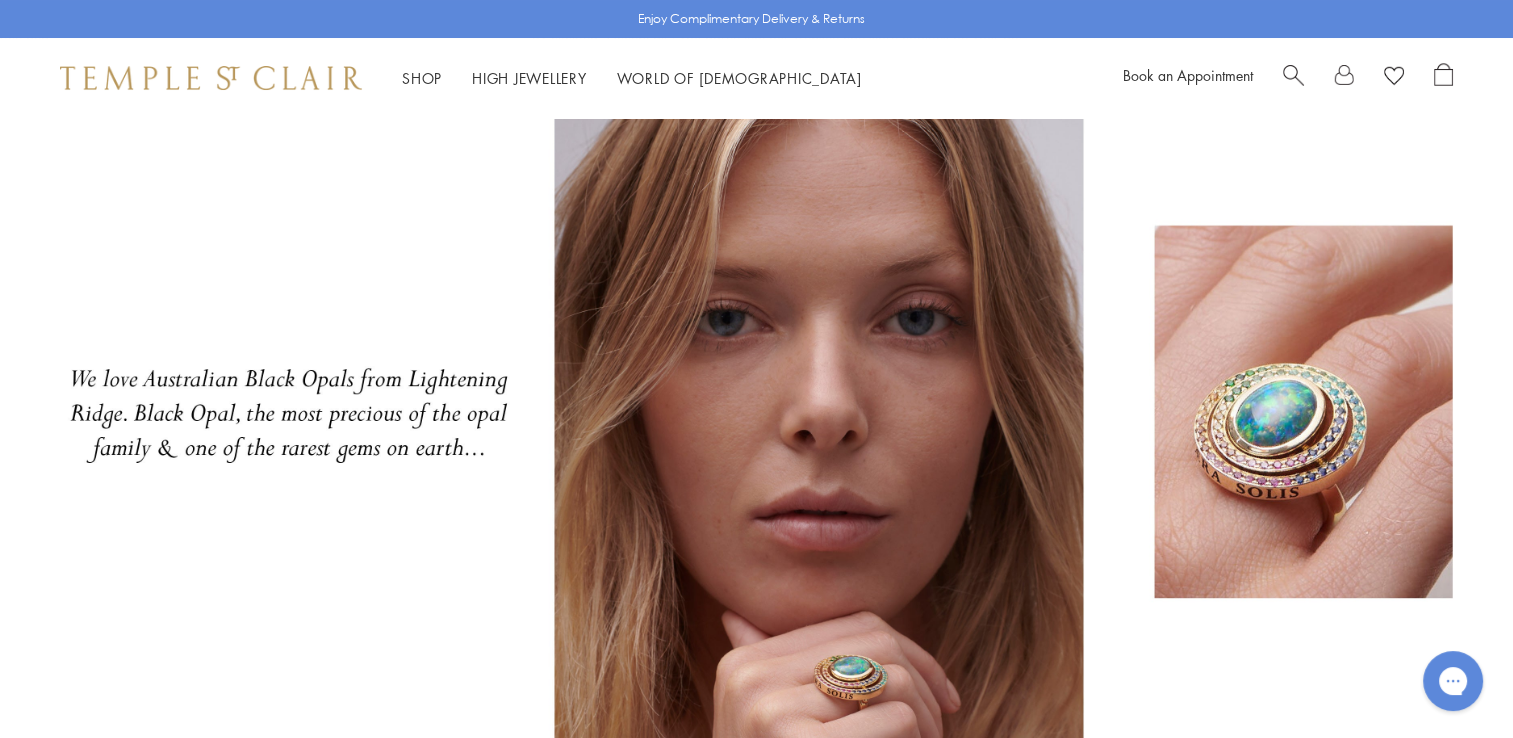 click at bounding box center [1293, 73] 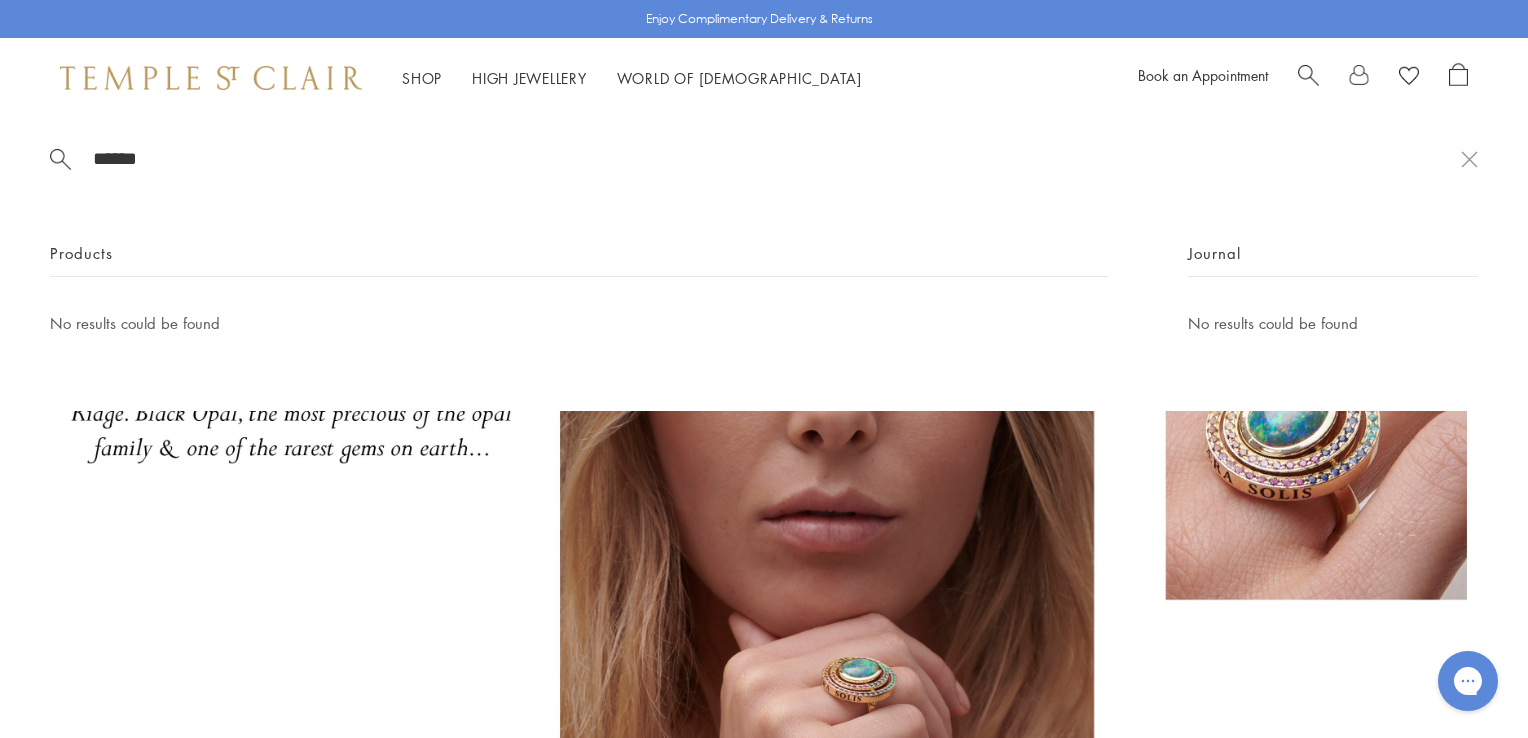 drag, startPoint x: 160, startPoint y: 163, endPoint x: 5, endPoint y: 159, distance: 155.0516 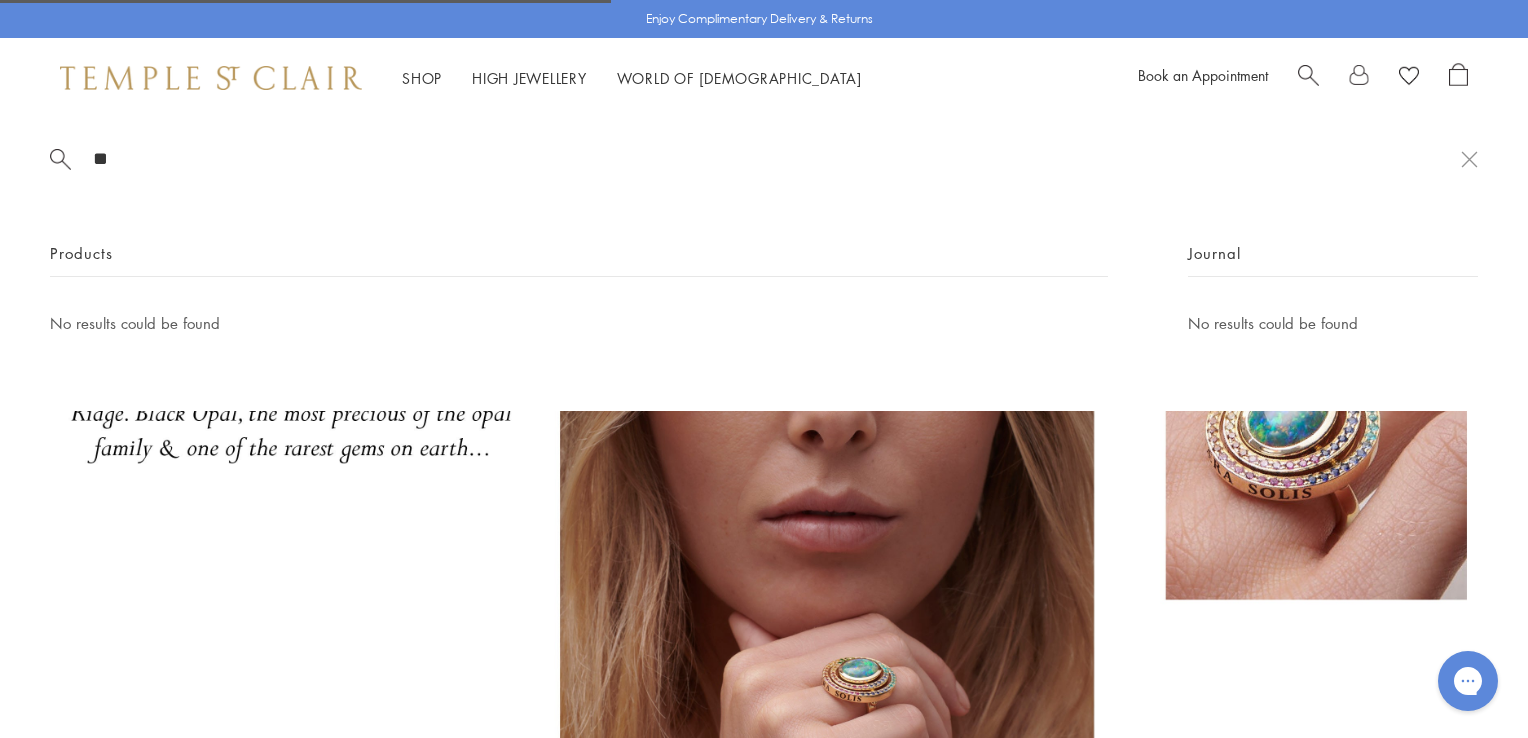 type on "*" 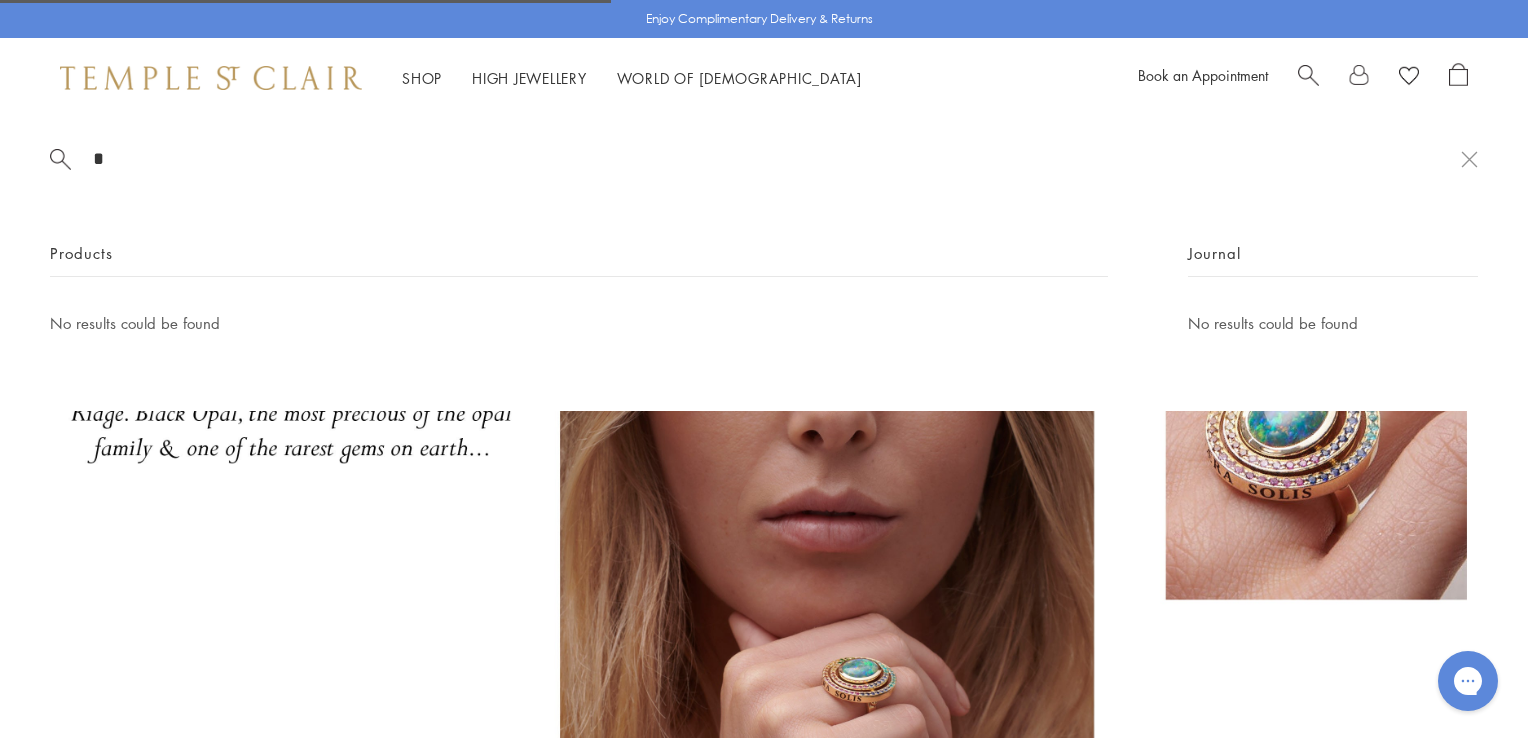 type 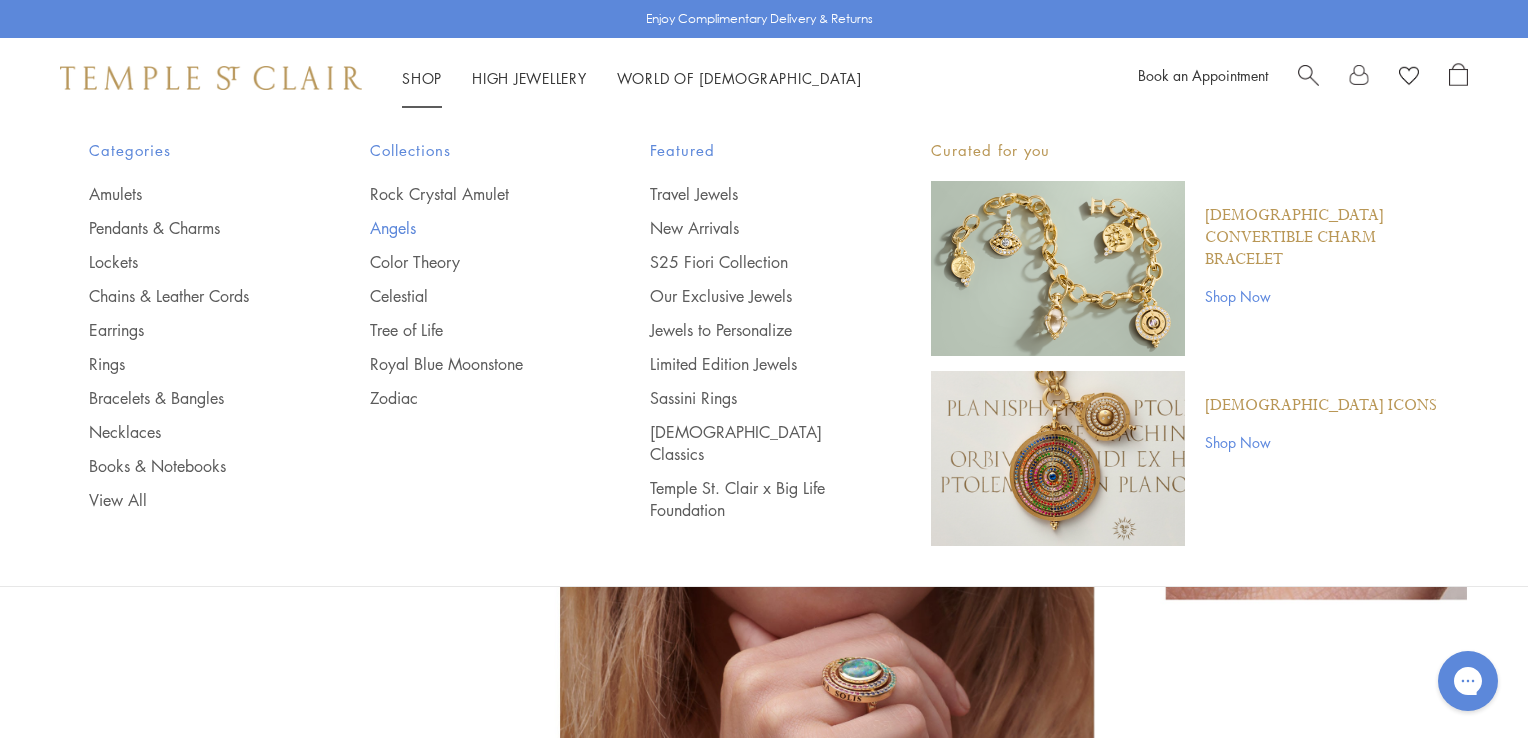click on "Angels" at bounding box center (470, 228) 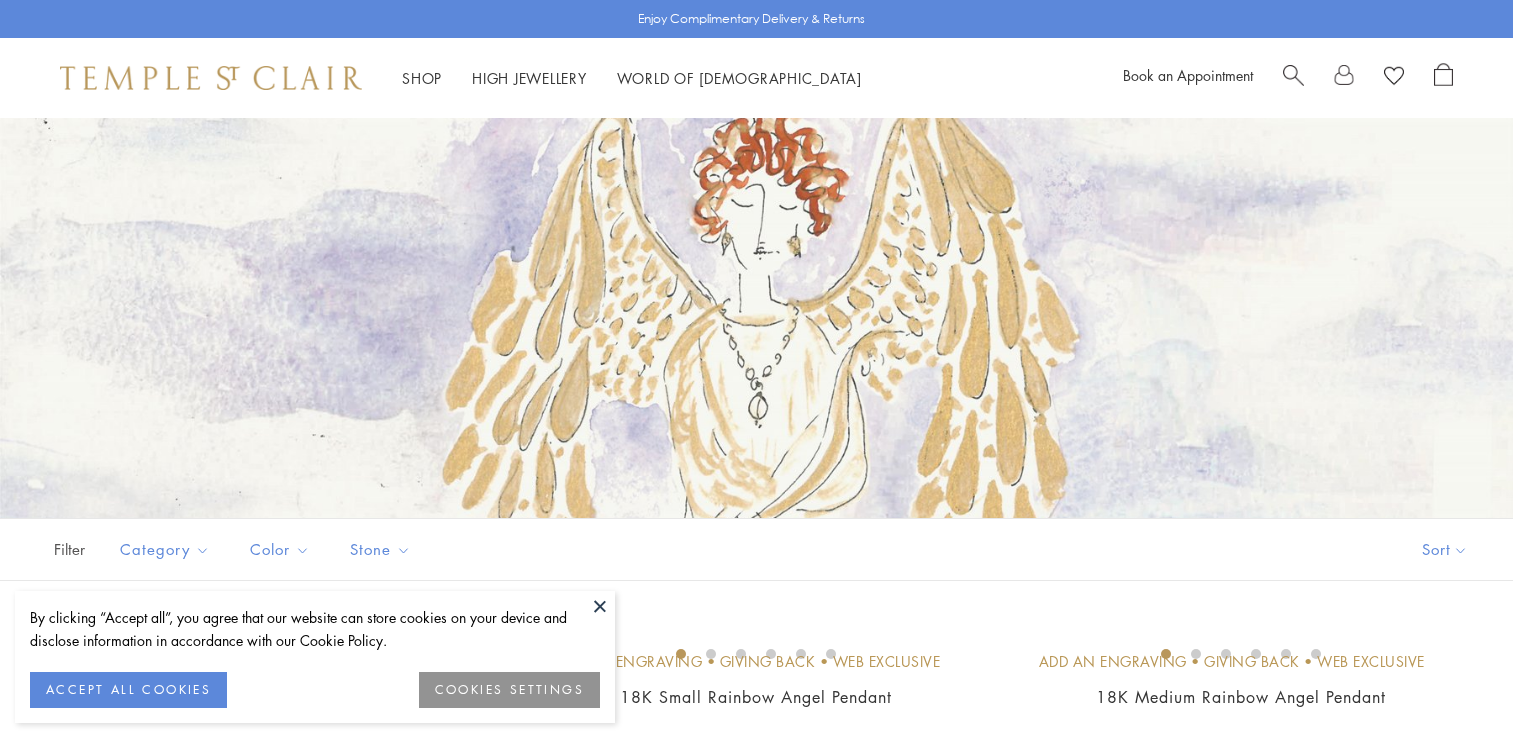 scroll, scrollTop: 0, scrollLeft: 0, axis: both 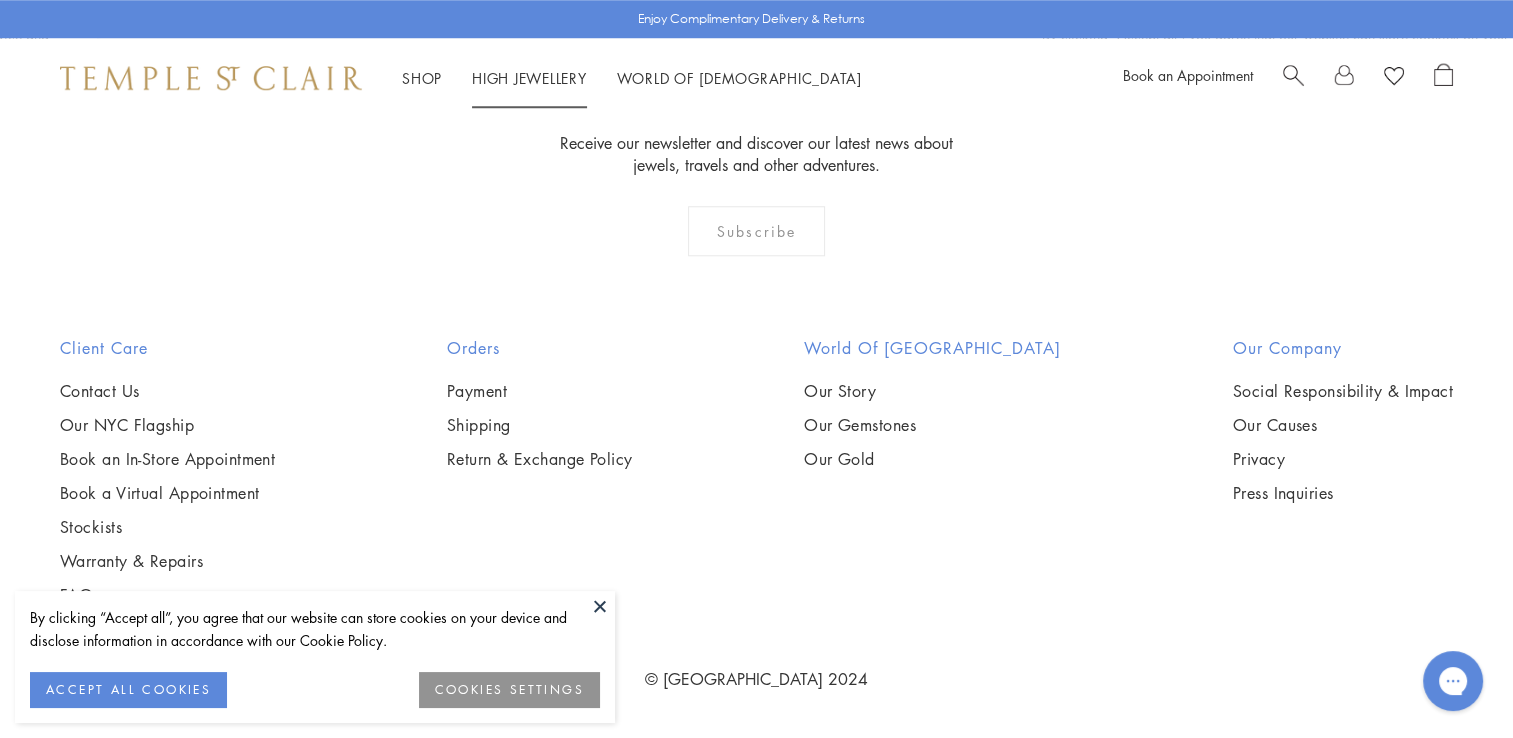 click on "High Jewellery High Jewellery" at bounding box center [529, 78] 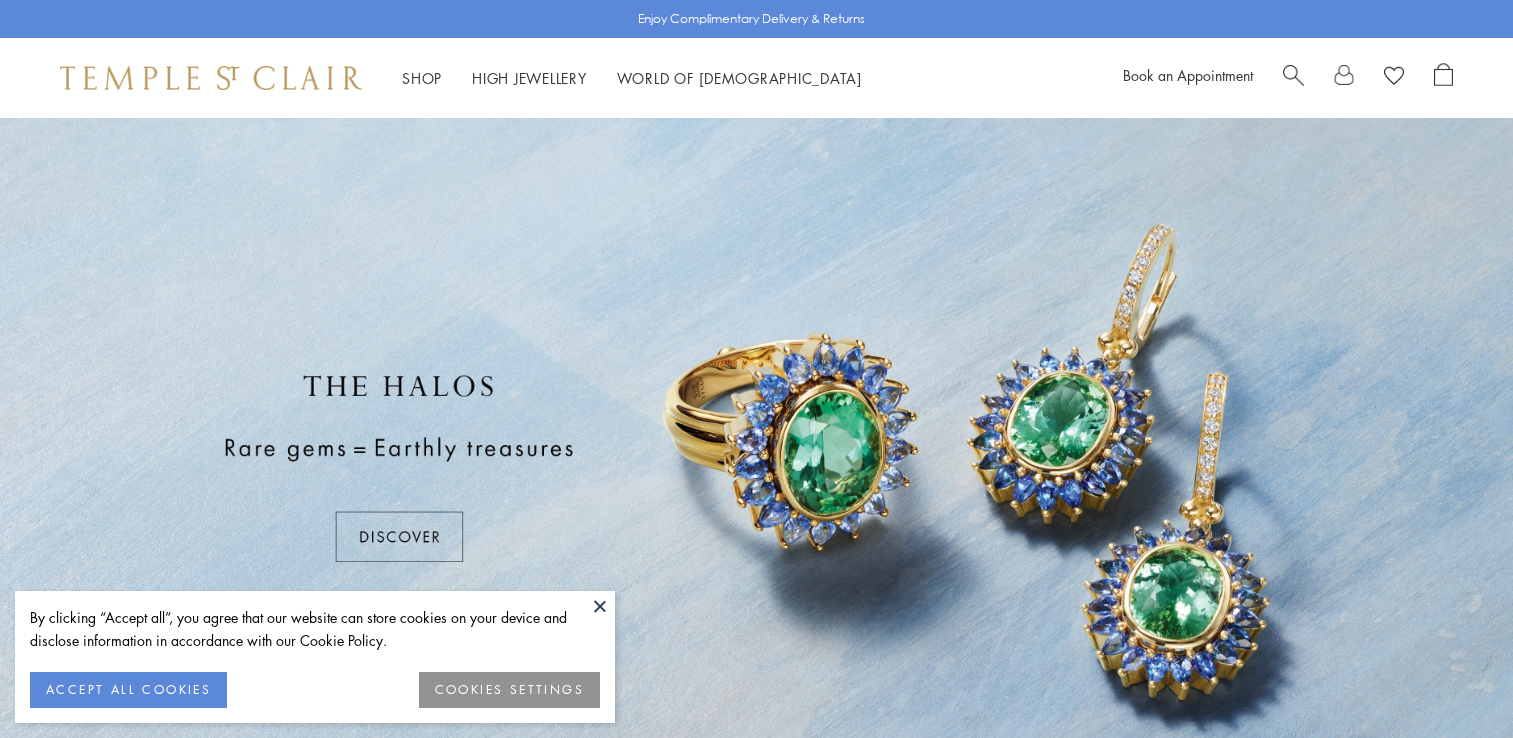 scroll, scrollTop: 0, scrollLeft: 0, axis: both 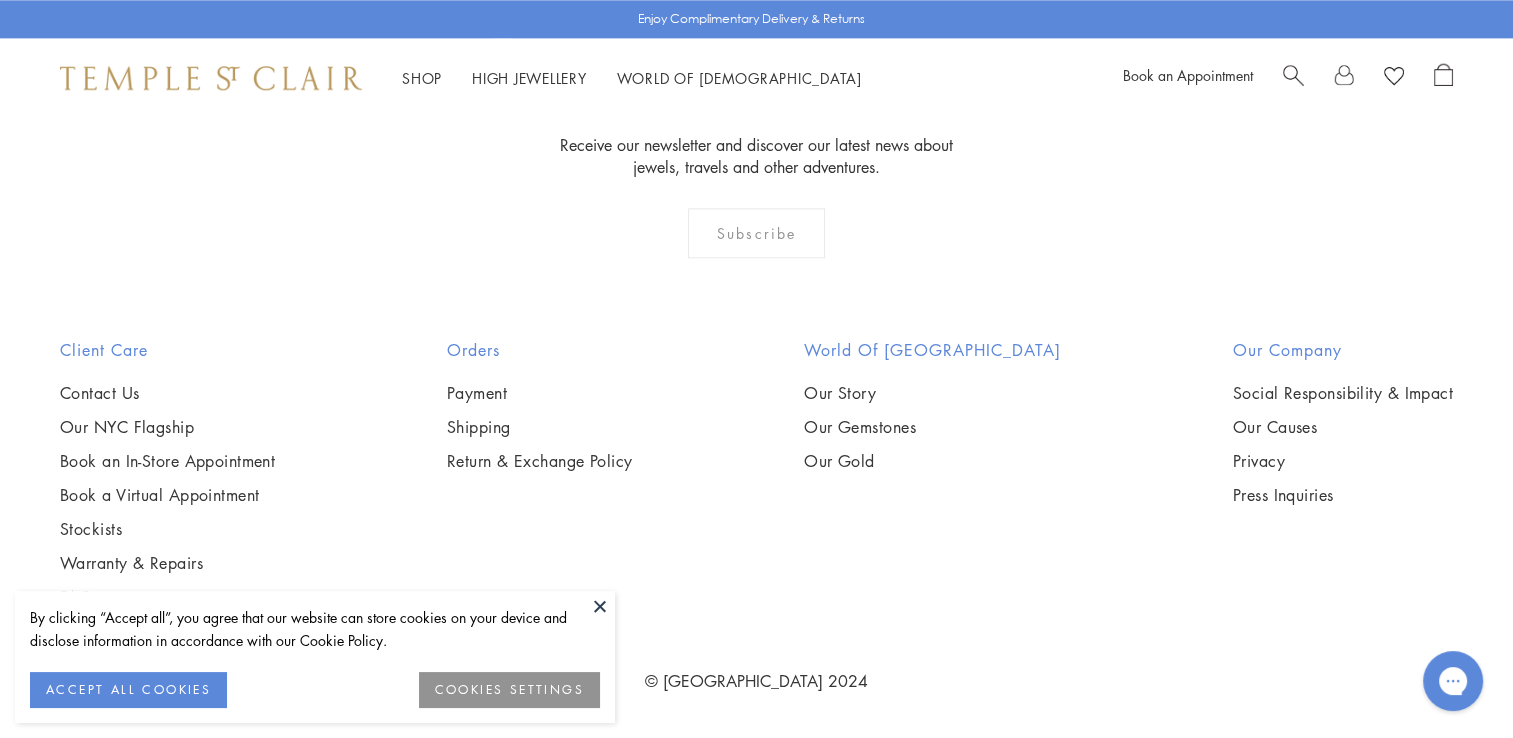 click at bounding box center [600, 606] 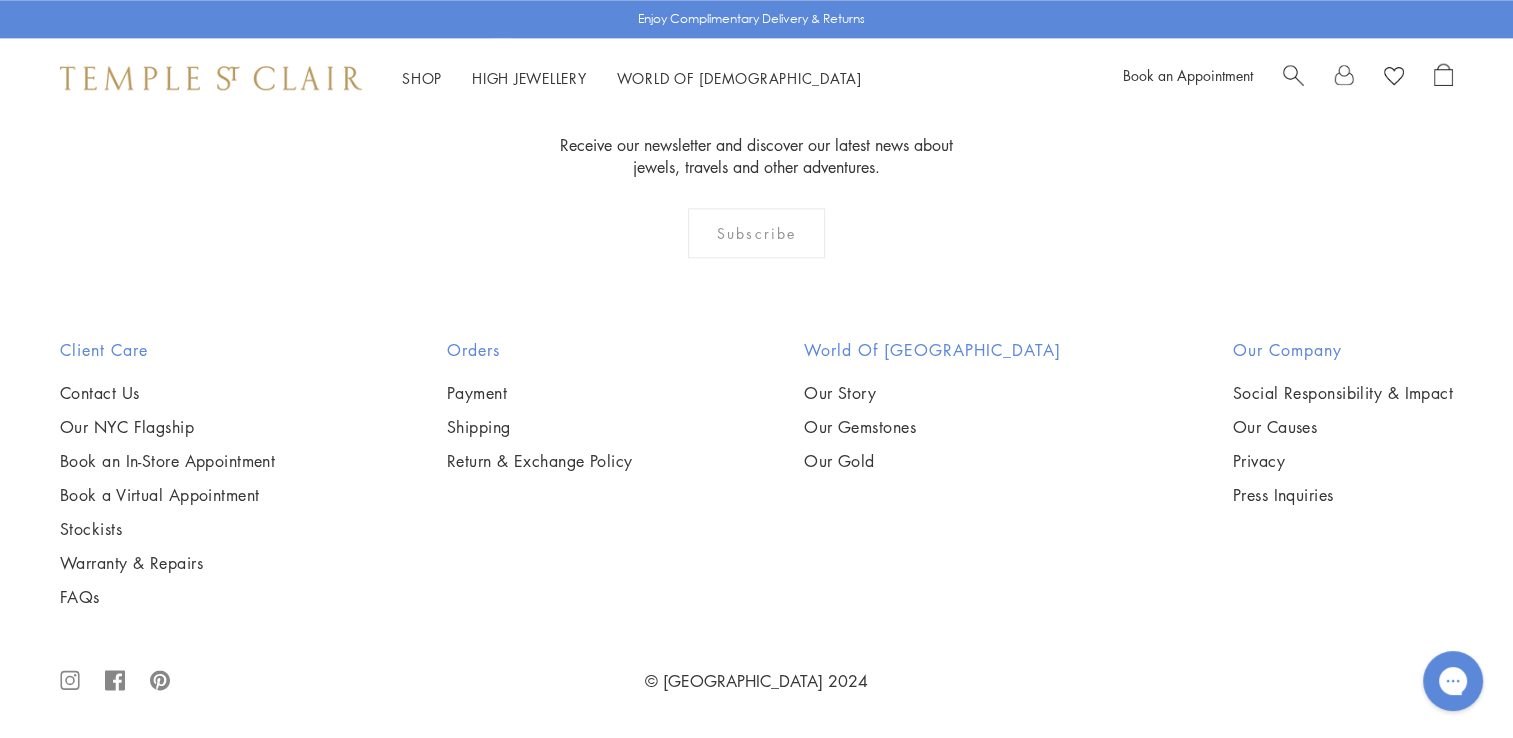 scroll, scrollTop: 1961, scrollLeft: 0, axis: vertical 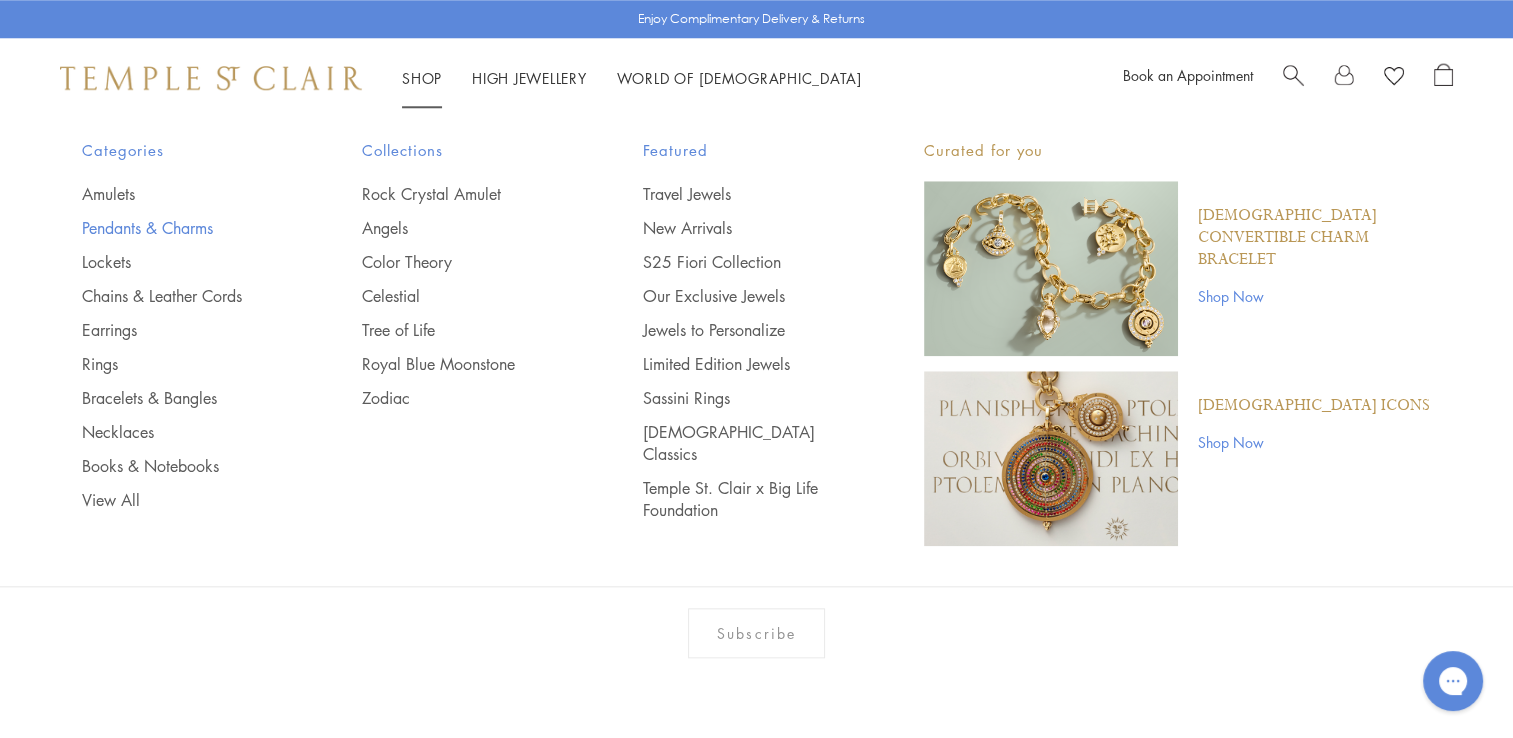 click on "Pendants & Charms" at bounding box center (182, 228) 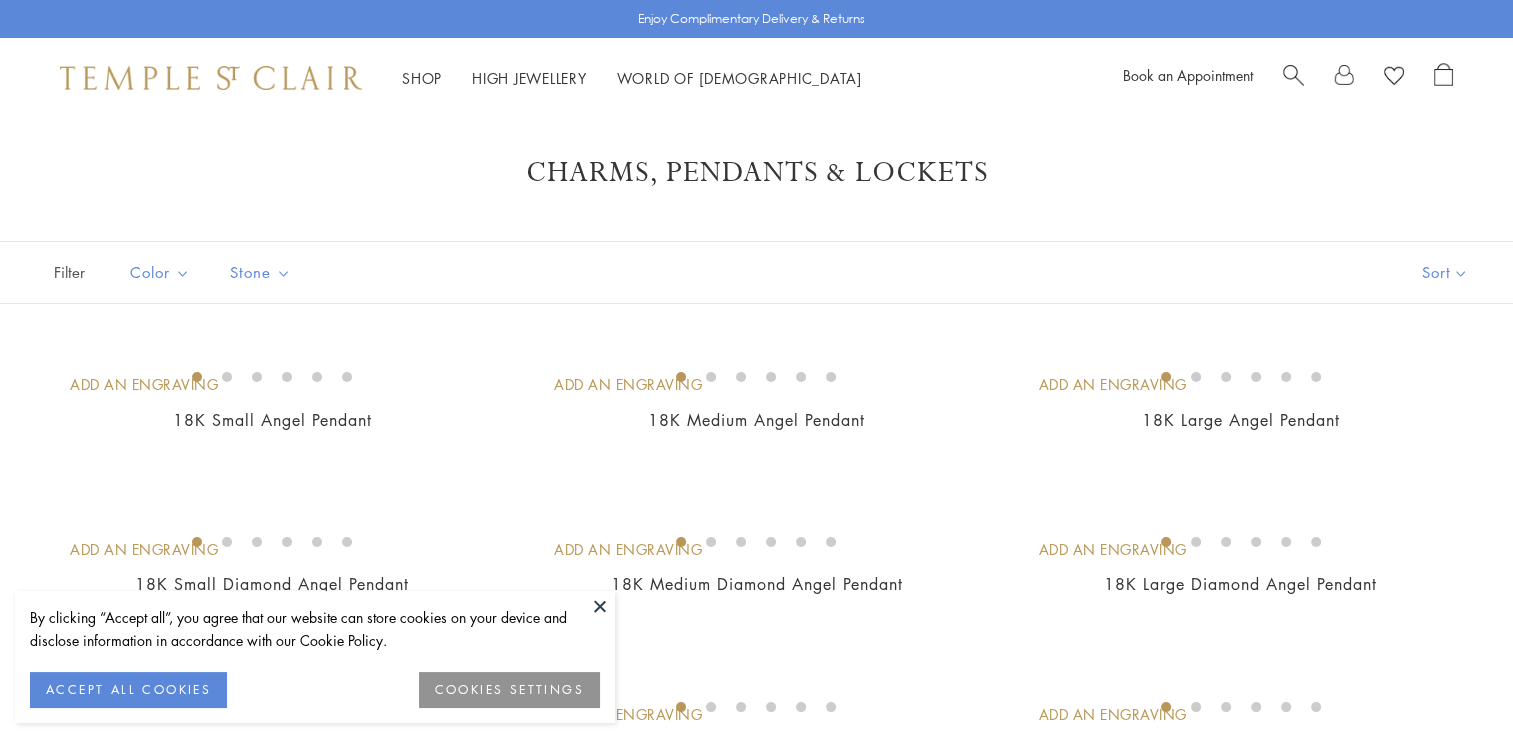 scroll, scrollTop: 500, scrollLeft: 0, axis: vertical 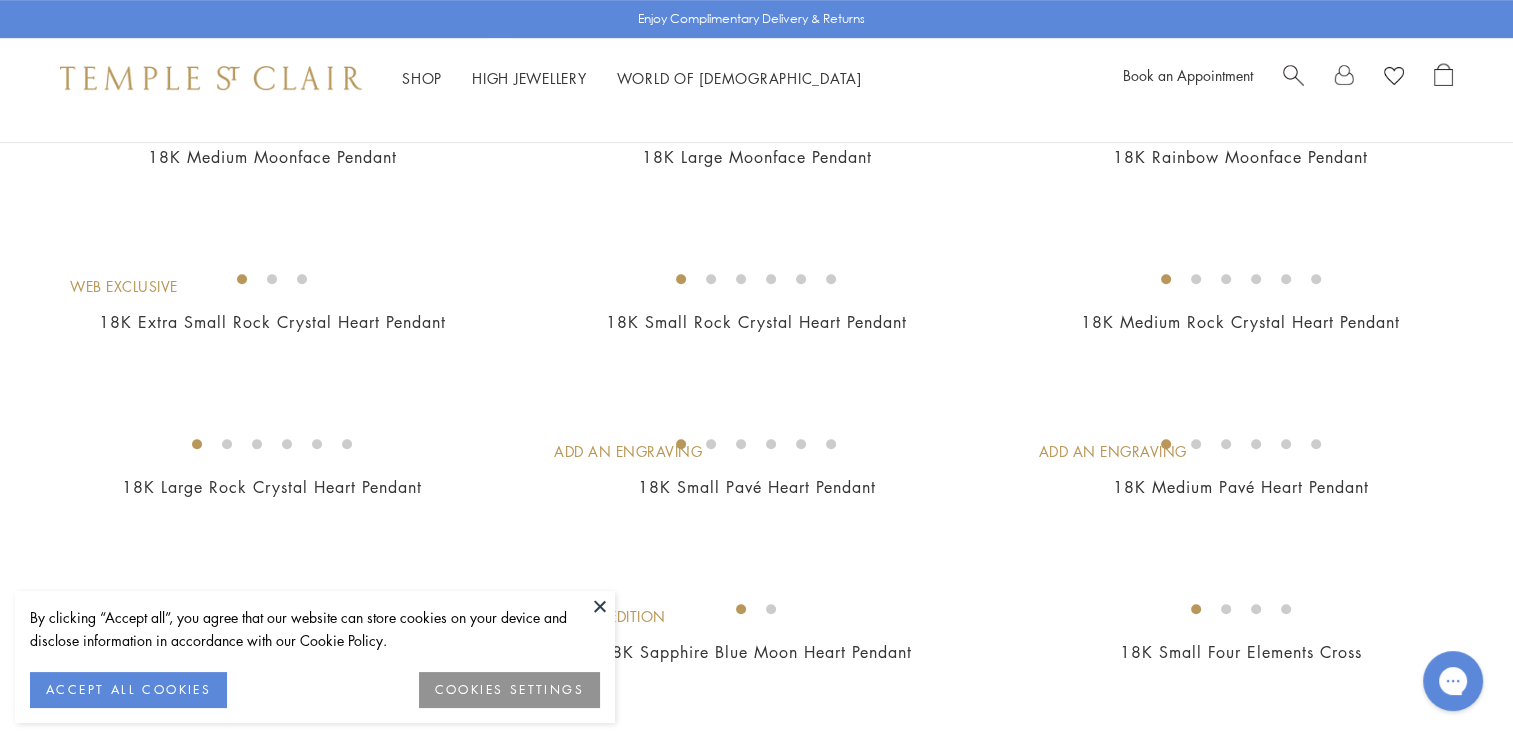 click at bounding box center [600, 606] 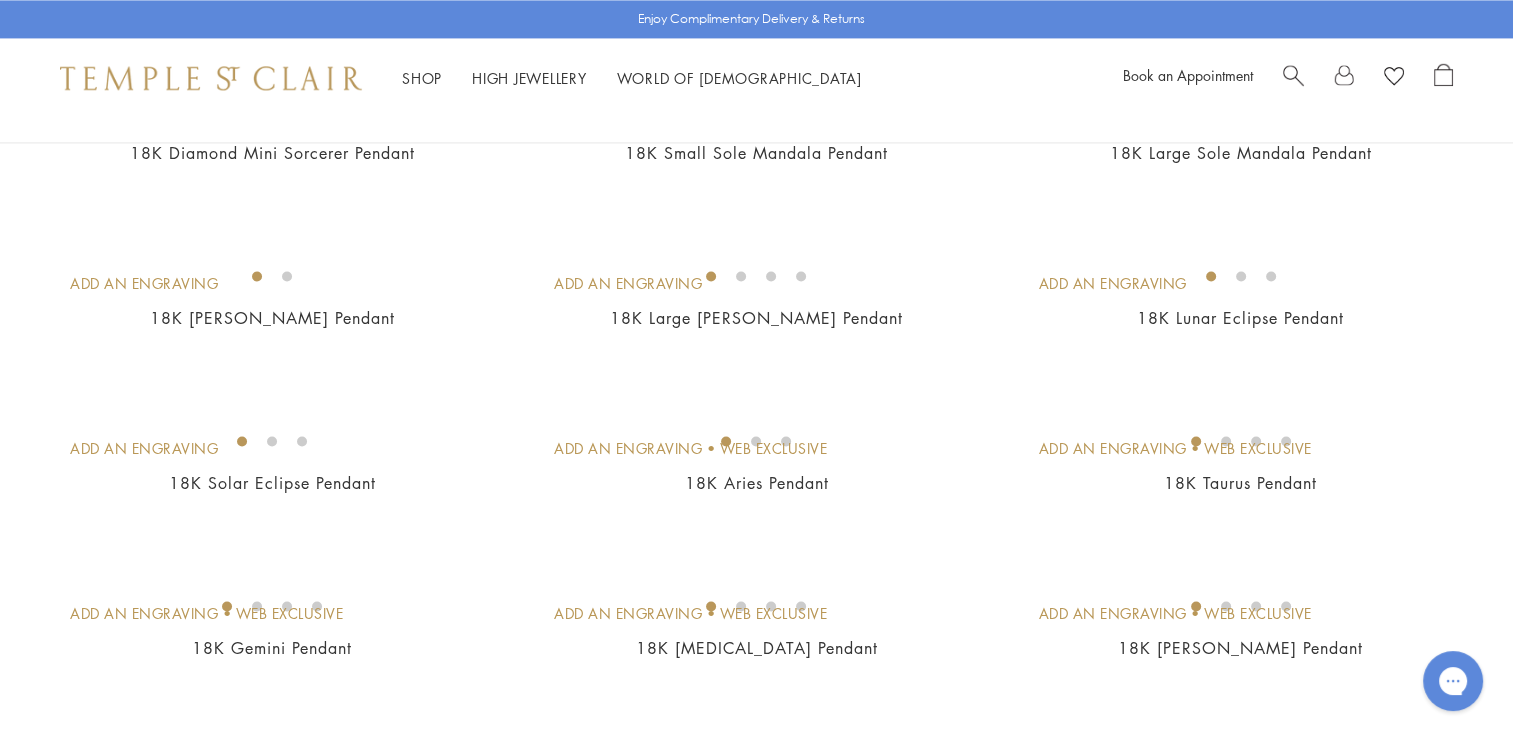 scroll, scrollTop: 3100, scrollLeft: 0, axis: vertical 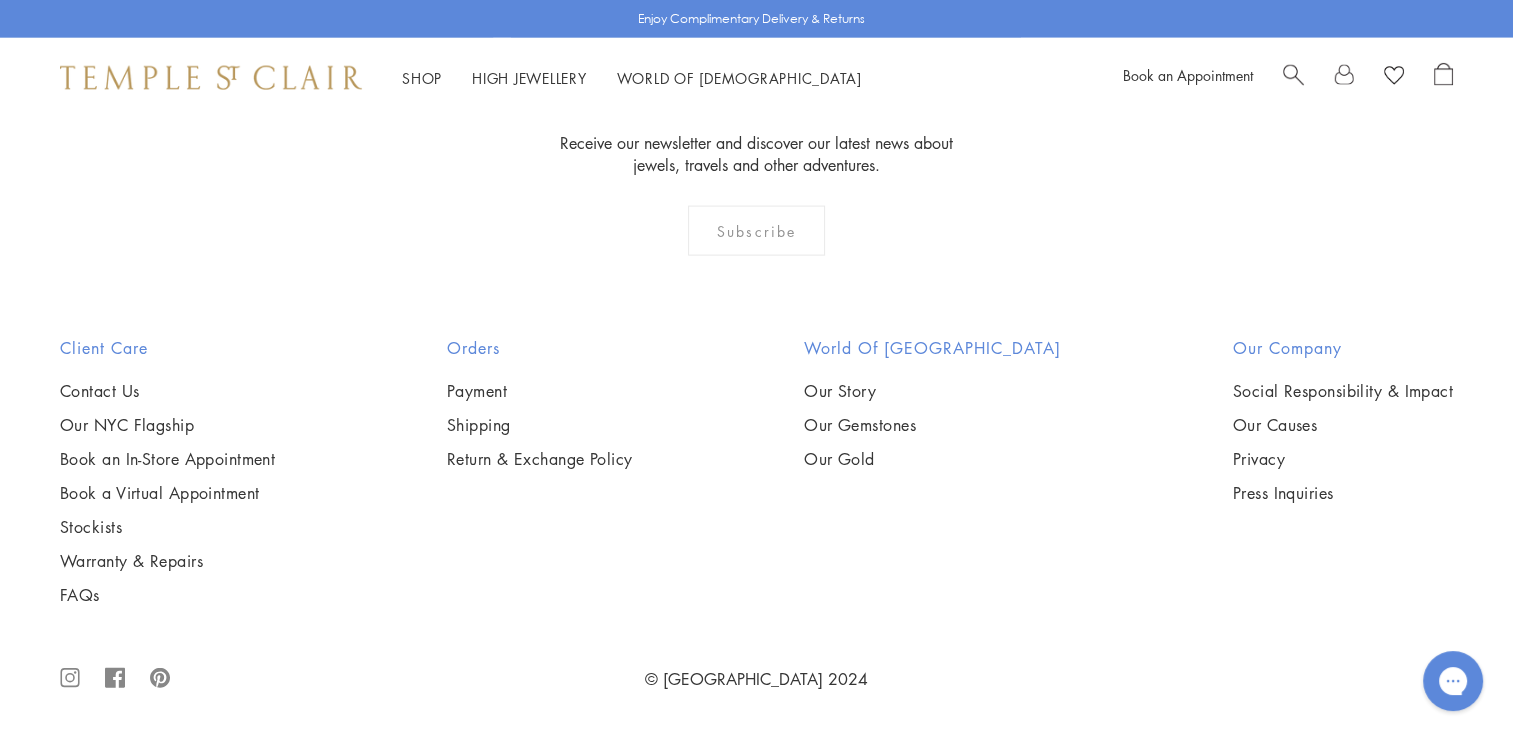 click on "2" at bounding box center (725, -93) 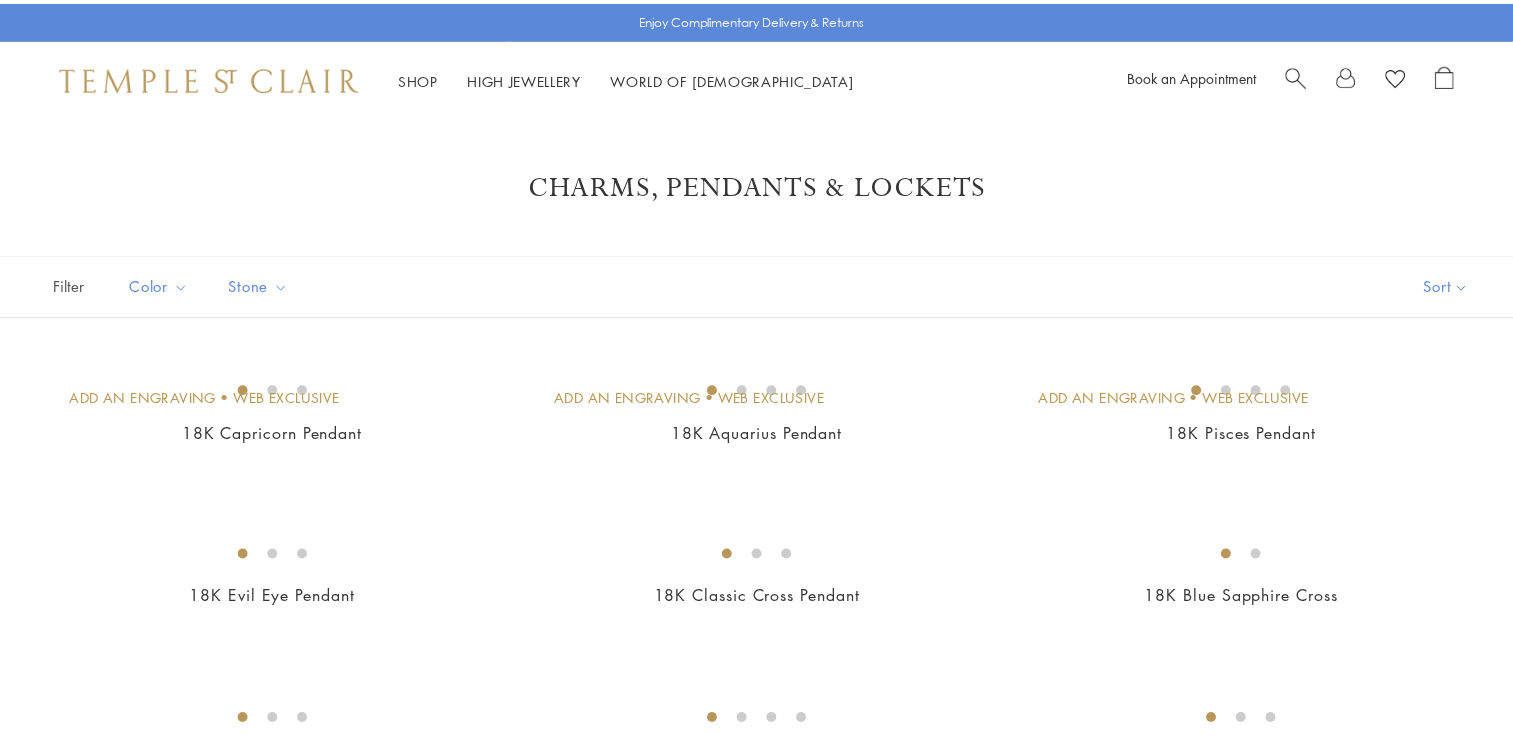 scroll, scrollTop: 0, scrollLeft: 0, axis: both 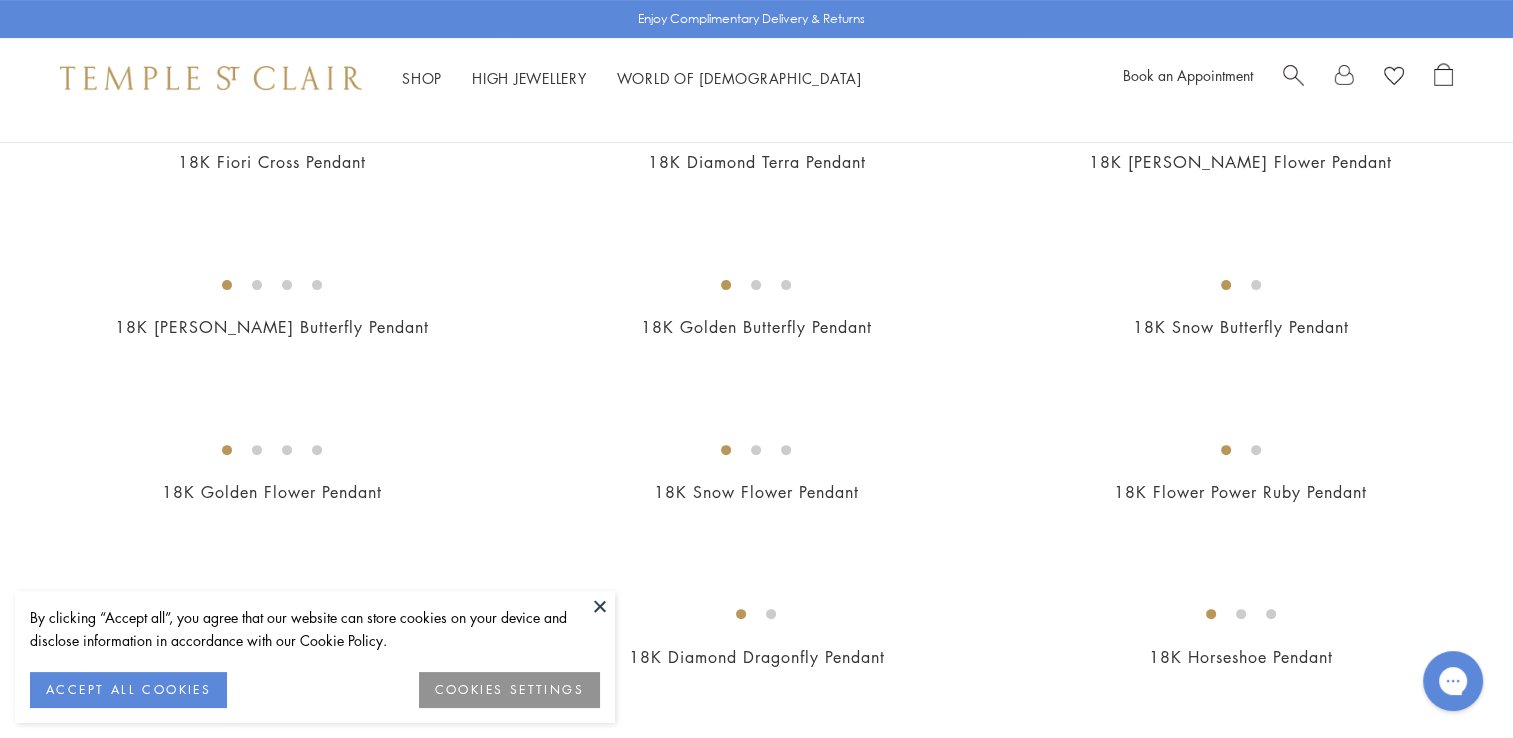 click at bounding box center [600, 606] 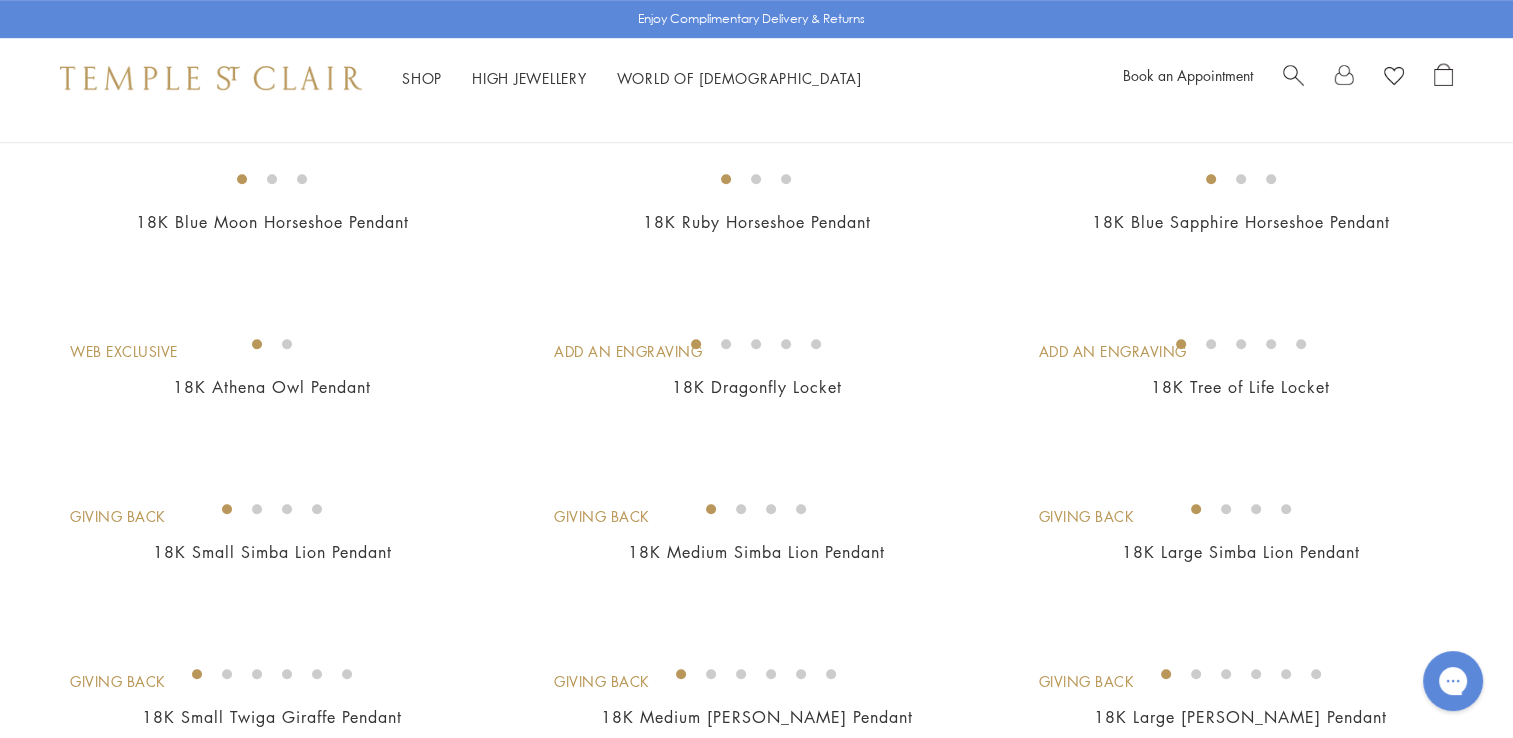 scroll, scrollTop: 1300, scrollLeft: 0, axis: vertical 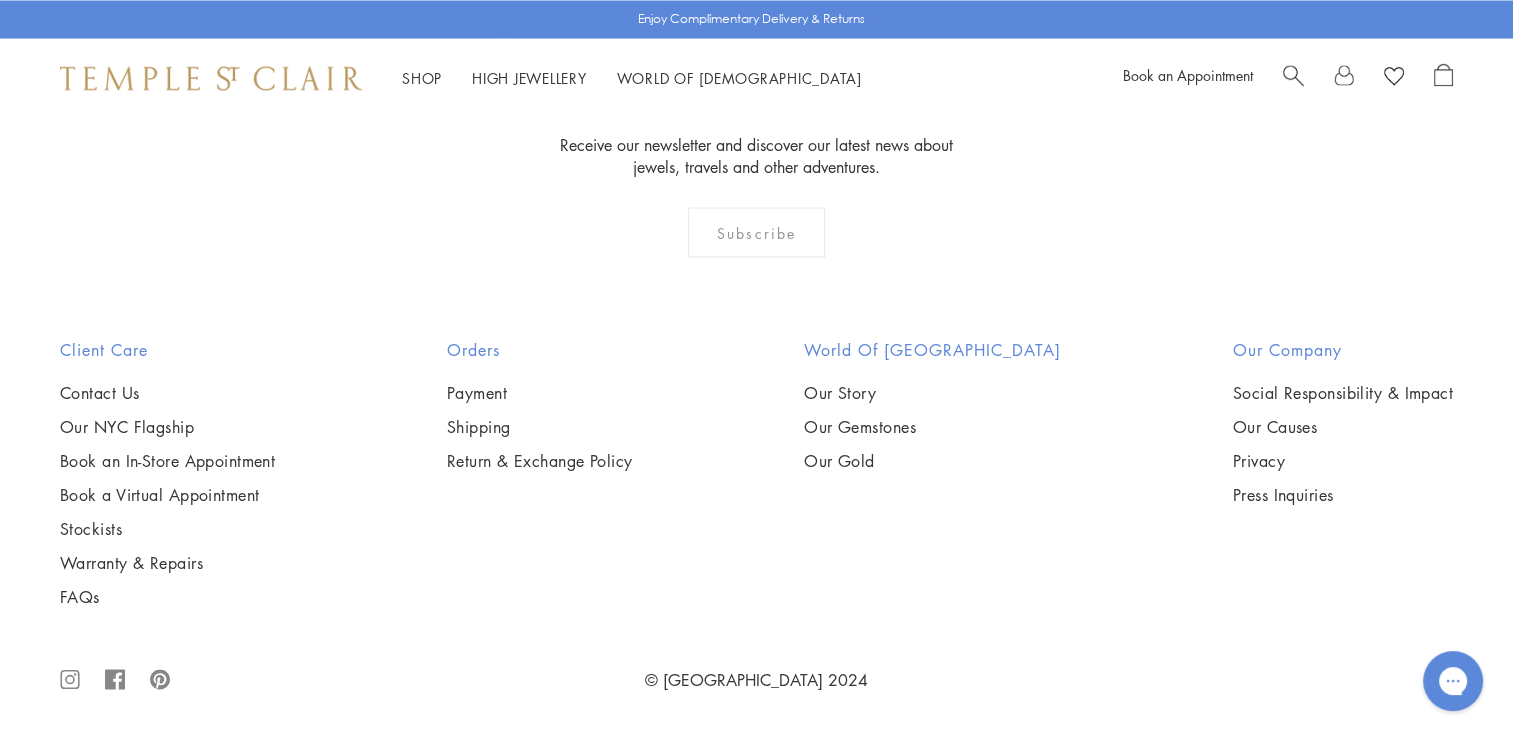click on "3" at bounding box center [822, -92] 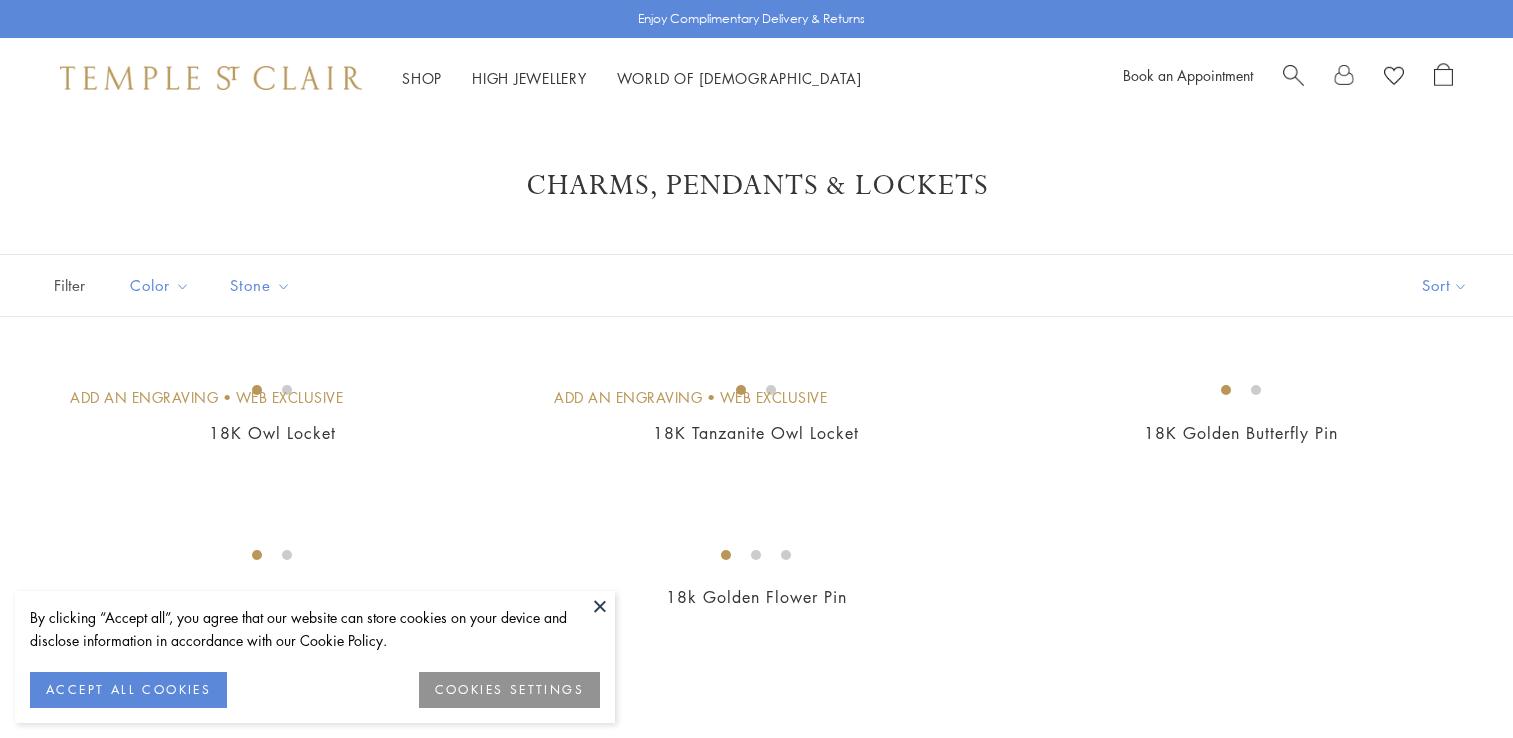scroll, scrollTop: 0, scrollLeft: 0, axis: both 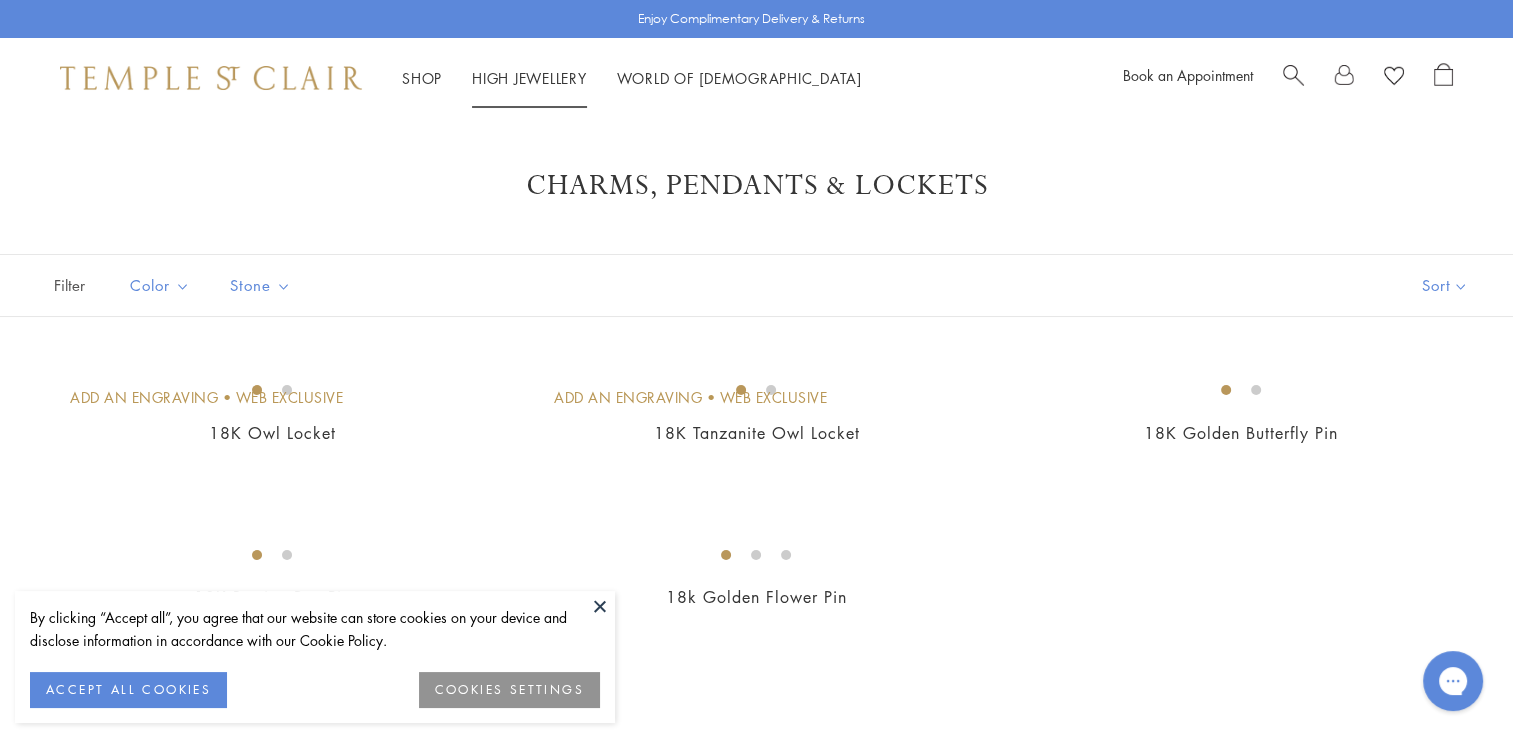click on "High Jewellery High Jewellery" at bounding box center (529, 78) 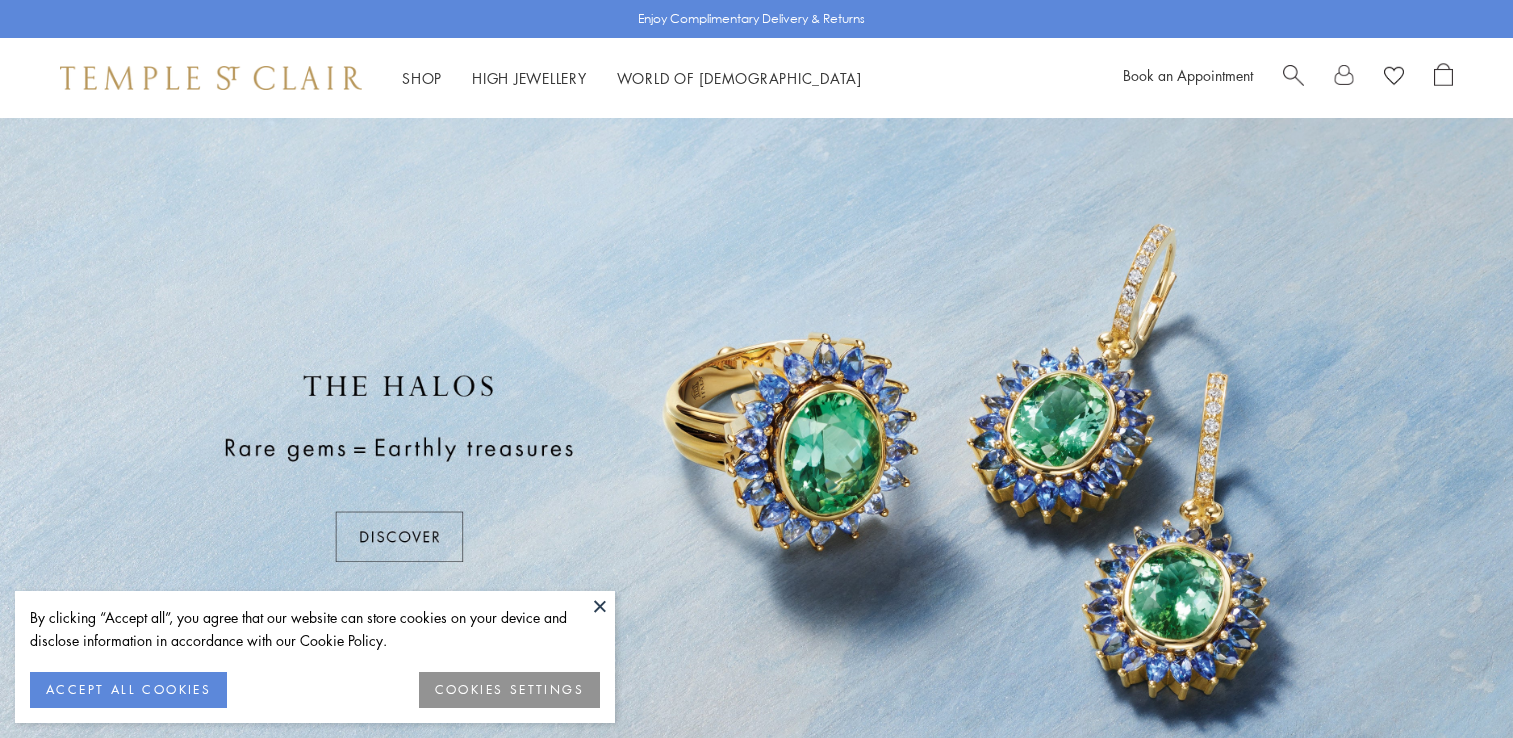 scroll, scrollTop: 0, scrollLeft: 0, axis: both 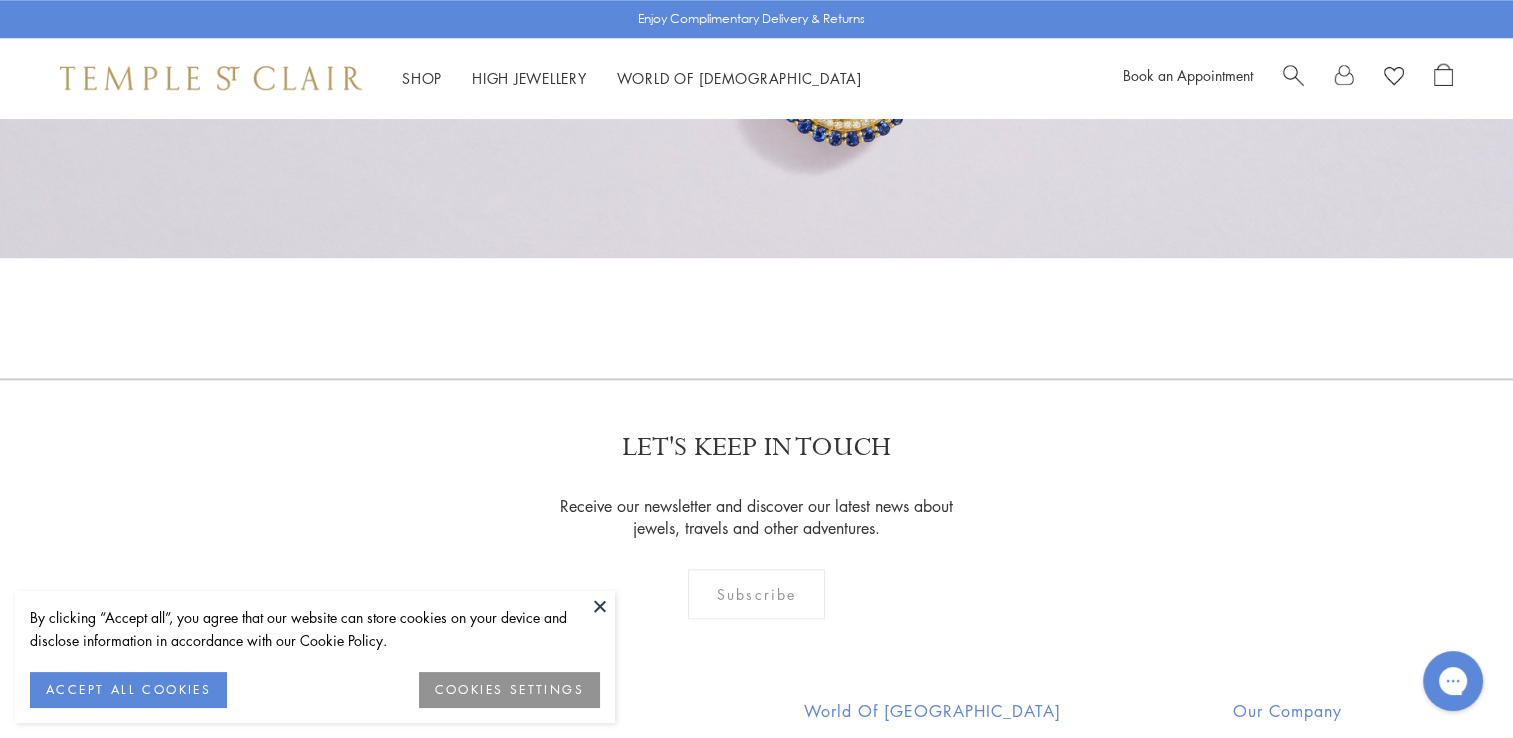 click at bounding box center (600, 606) 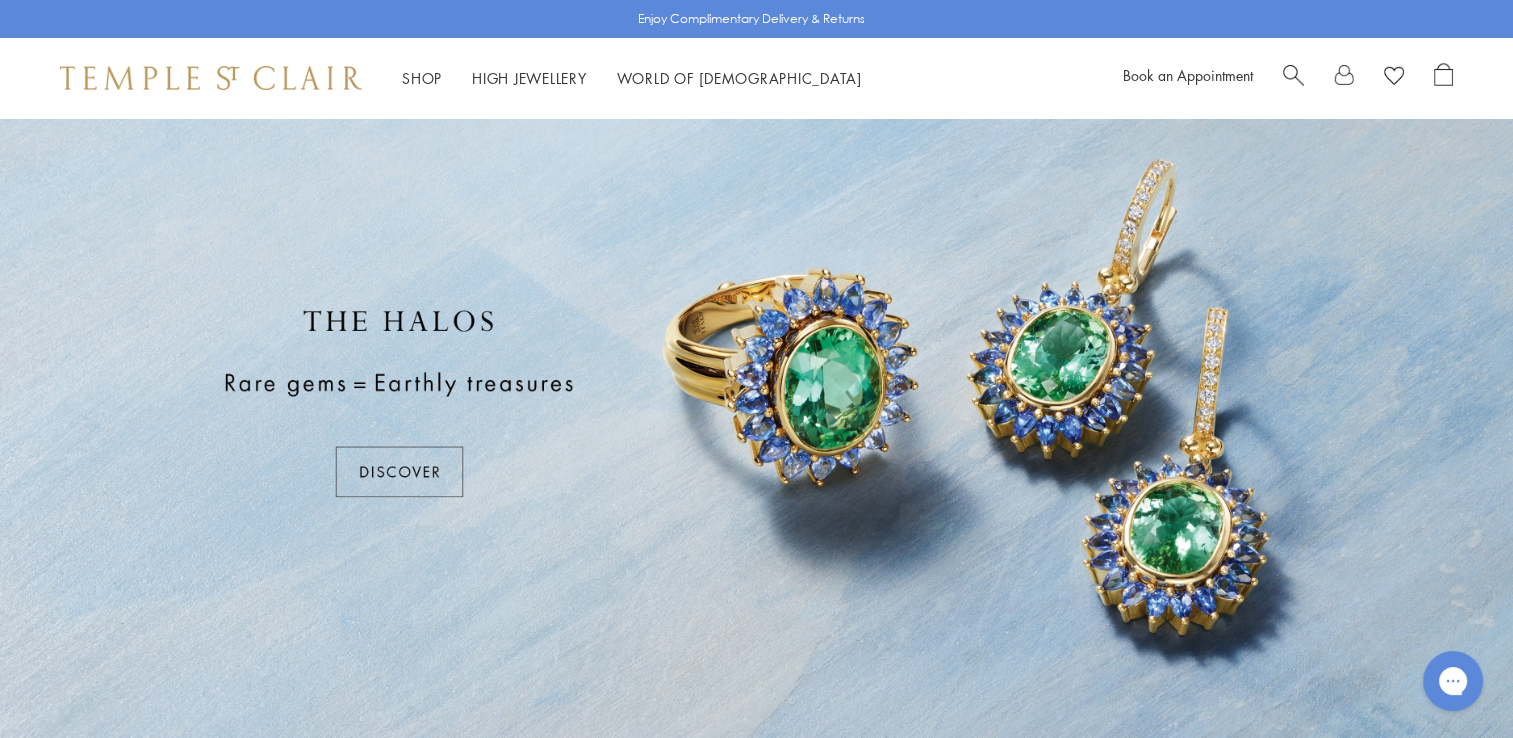 scroll, scrollTop: 0, scrollLeft: 0, axis: both 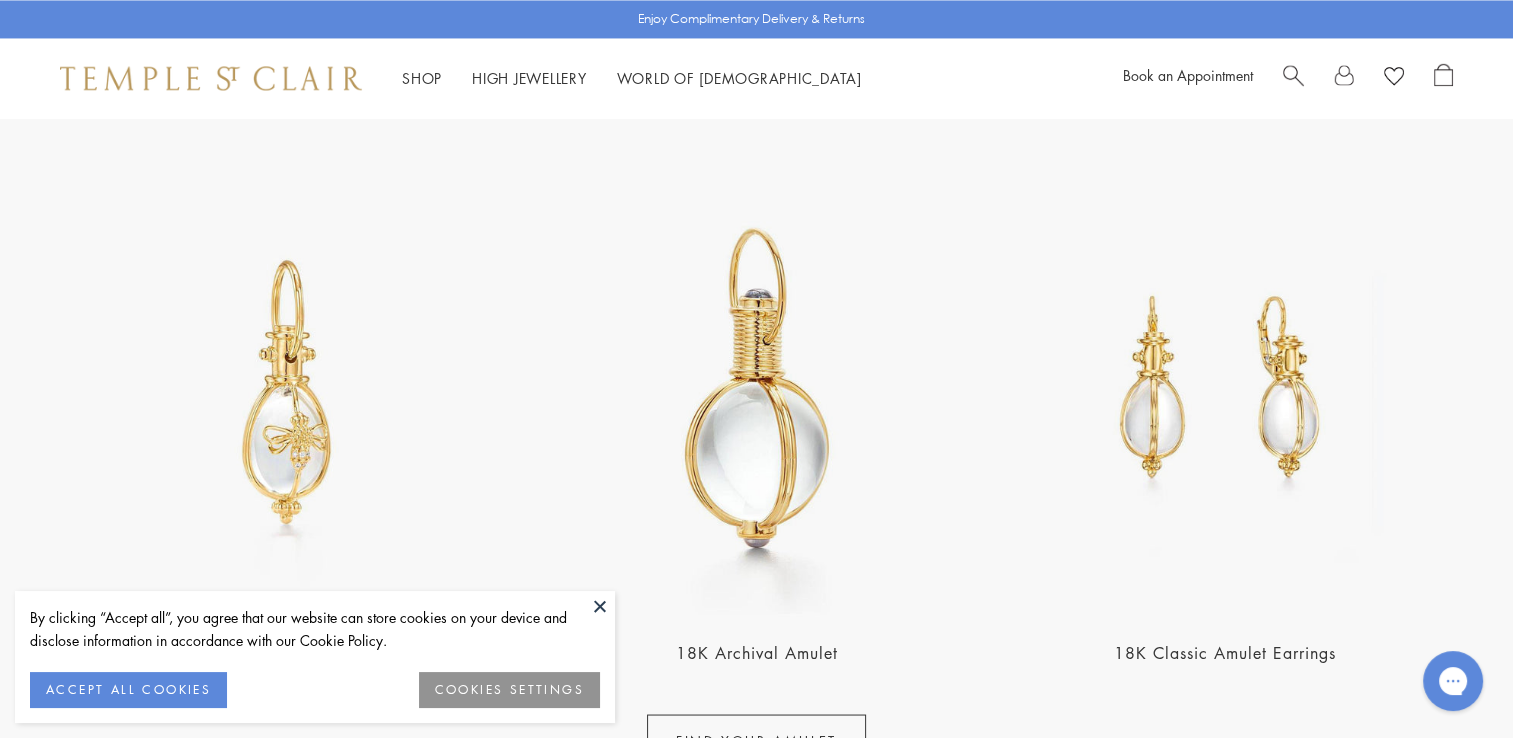 click at bounding box center (288, 388) 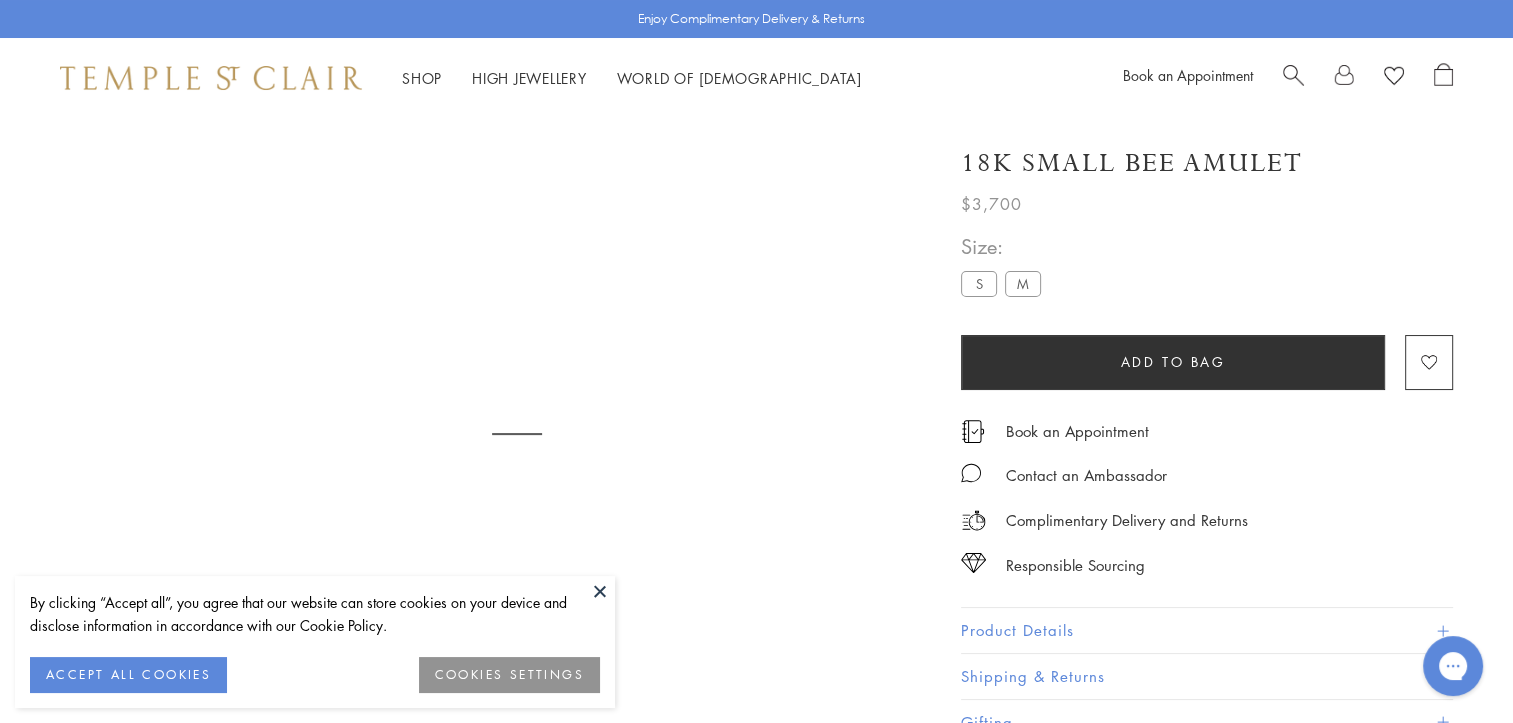scroll, scrollTop: 0, scrollLeft: 0, axis: both 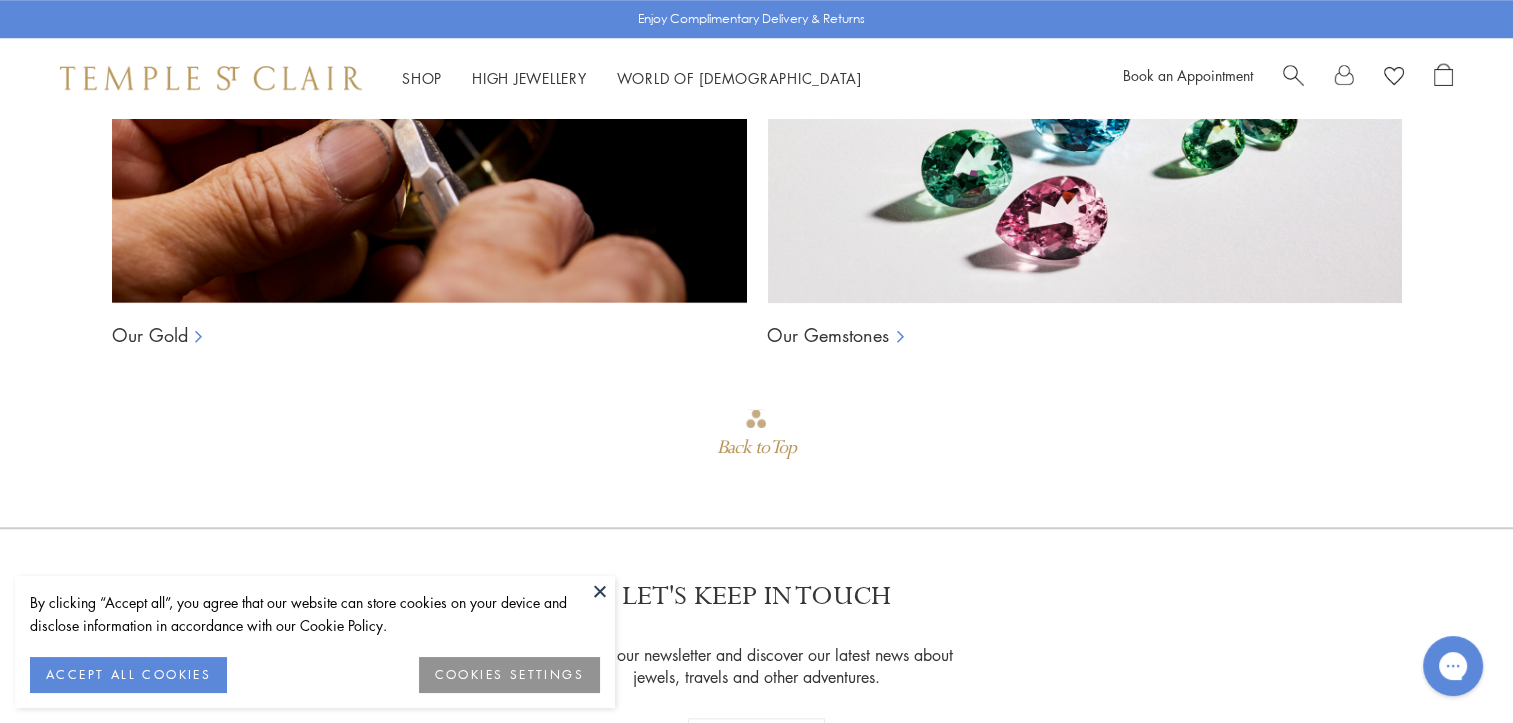 click at bounding box center (223, -478) 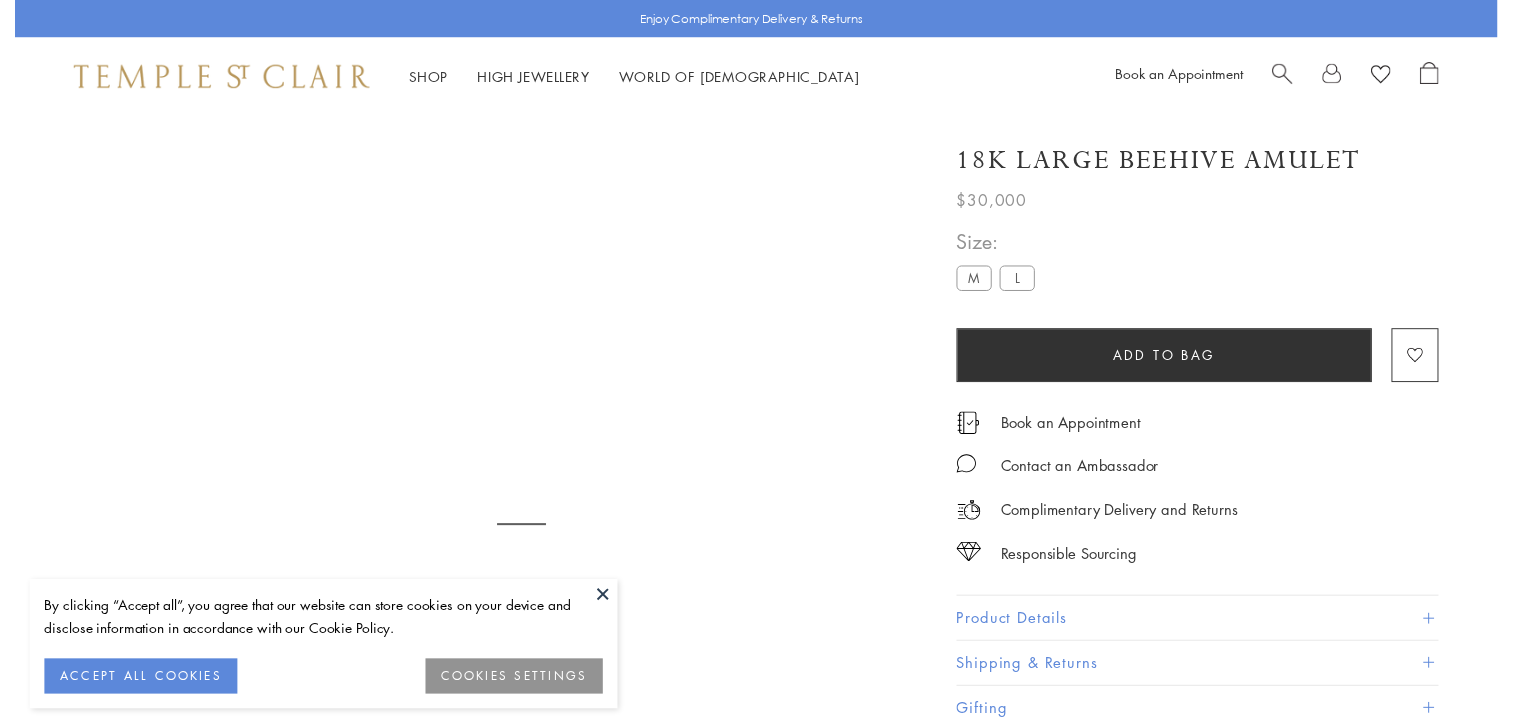 scroll, scrollTop: 0, scrollLeft: 0, axis: both 